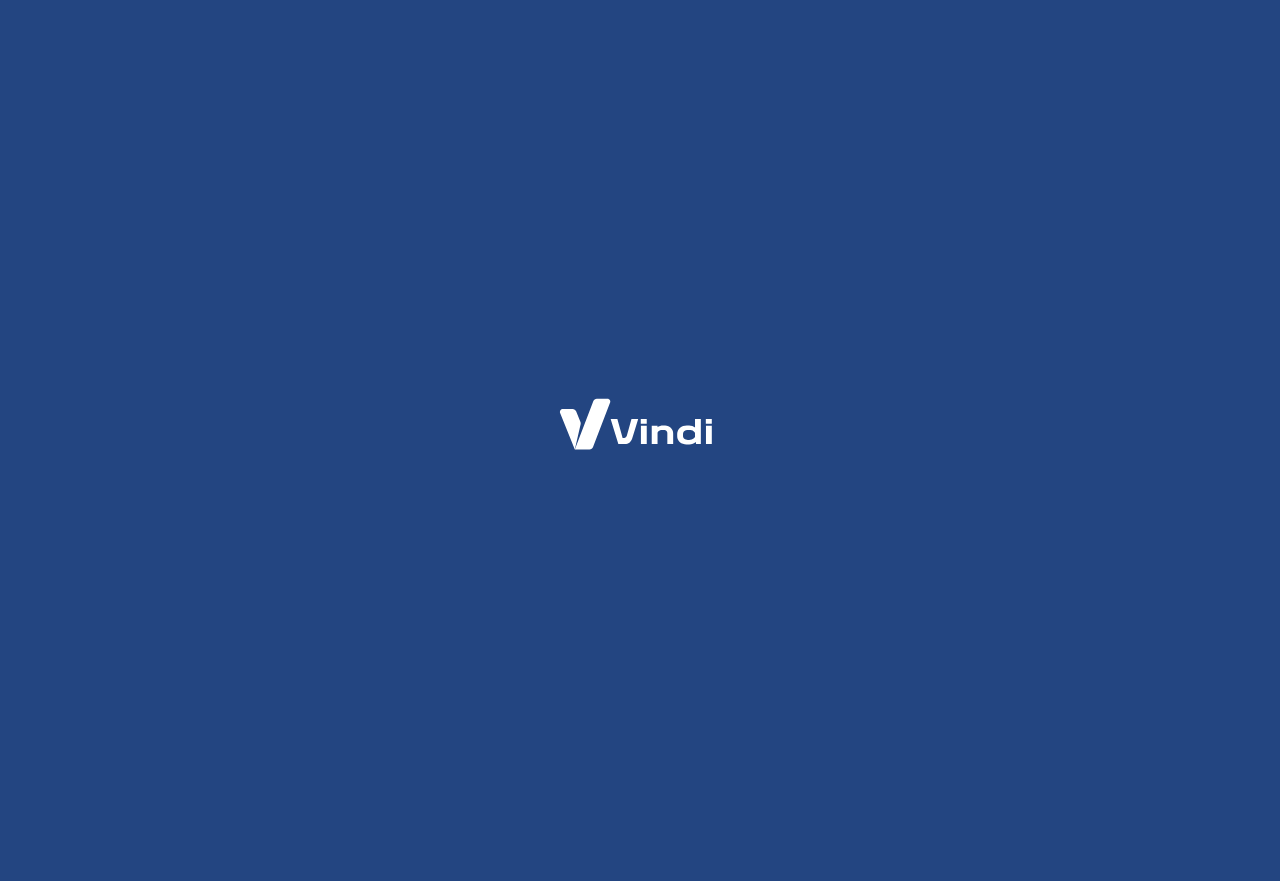 scroll, scrollTop: 0, scrollLeft: 0, axis: both 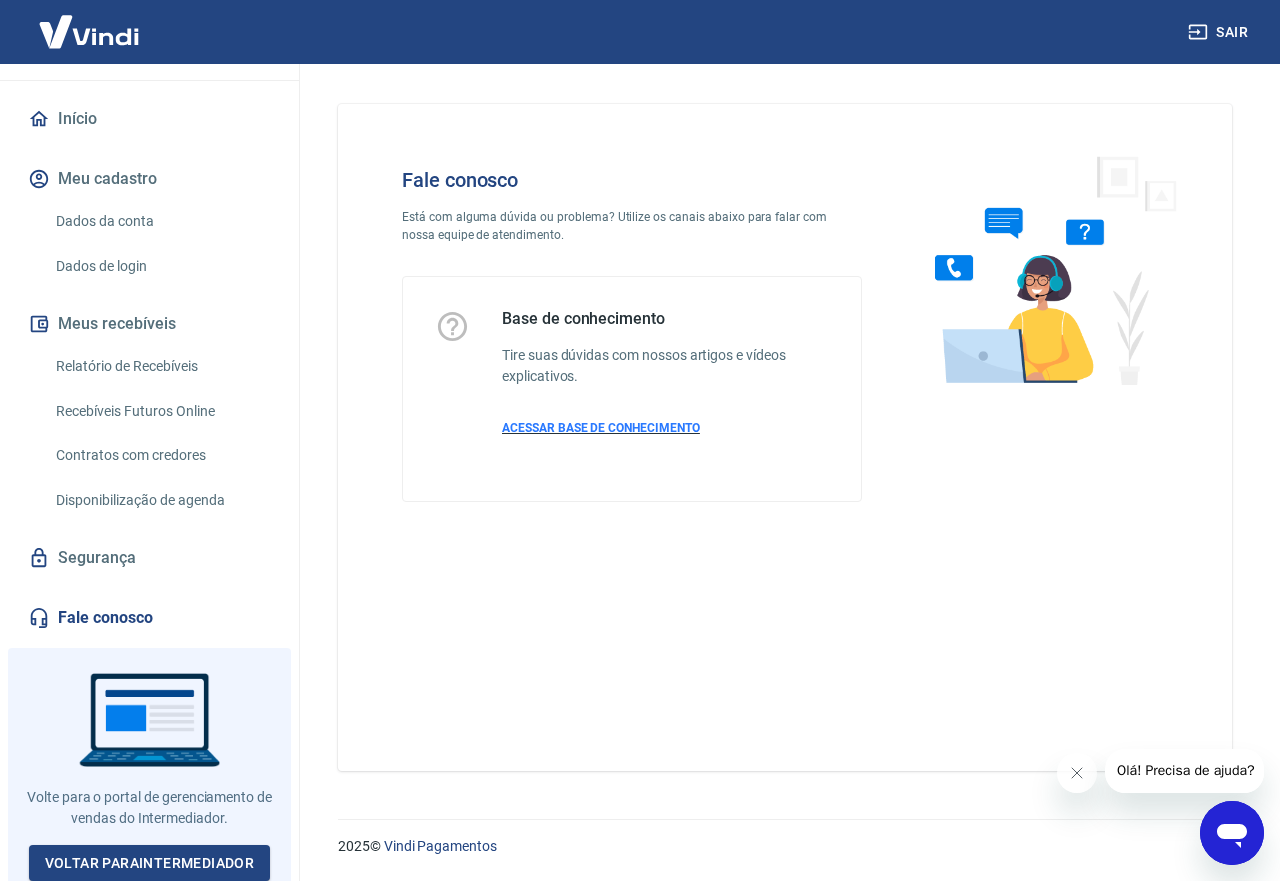 click on "ACESSAR BASE DE CONHECIMENTO" at bounding box center [665, 428] 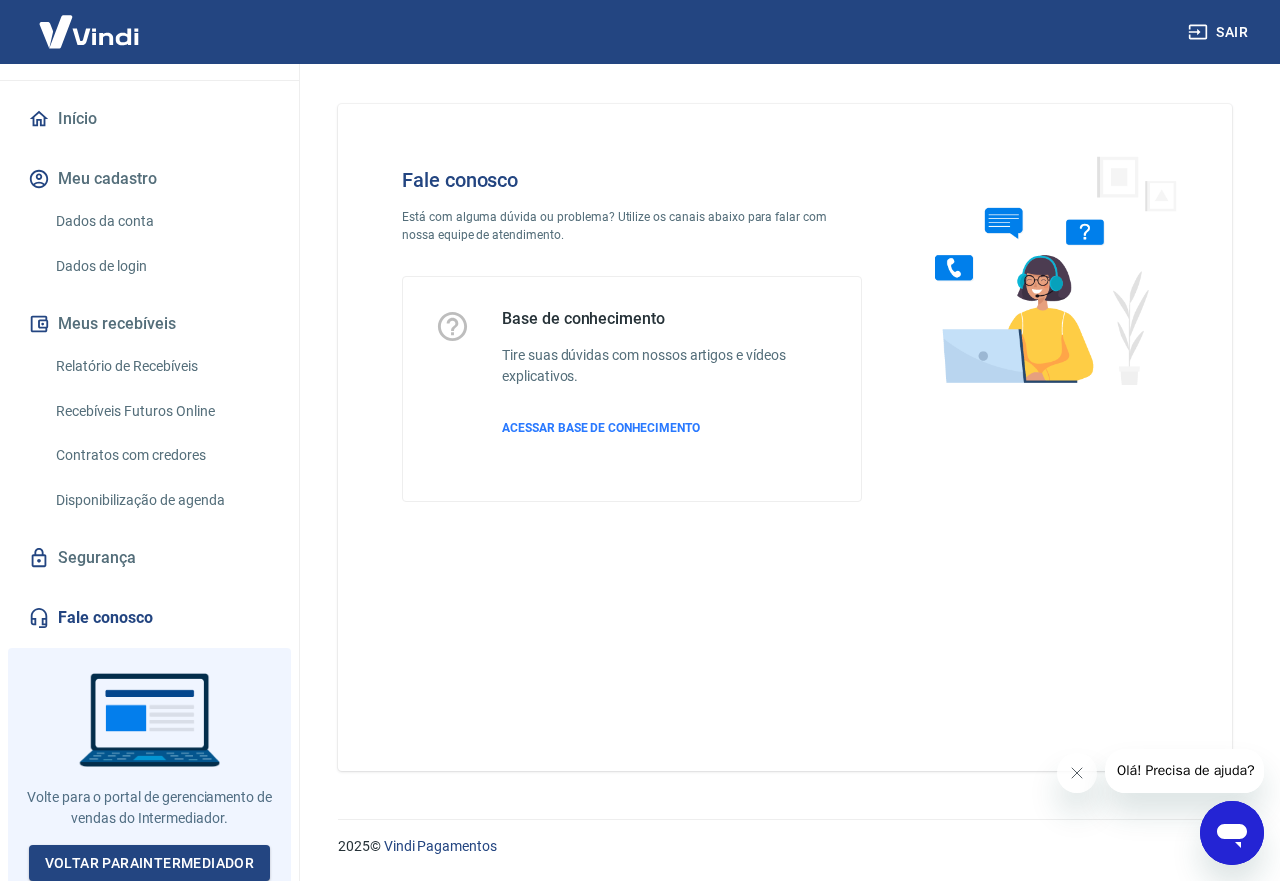click on "Início Meu cadastro Dados da conta Dados de login Meus recebíveis Relatório de Recebíveis Recebíveis Futuros Online Contratos com credores Disponibilização de agenda Segurança Fale conosco" at bounding box center (149, 368) 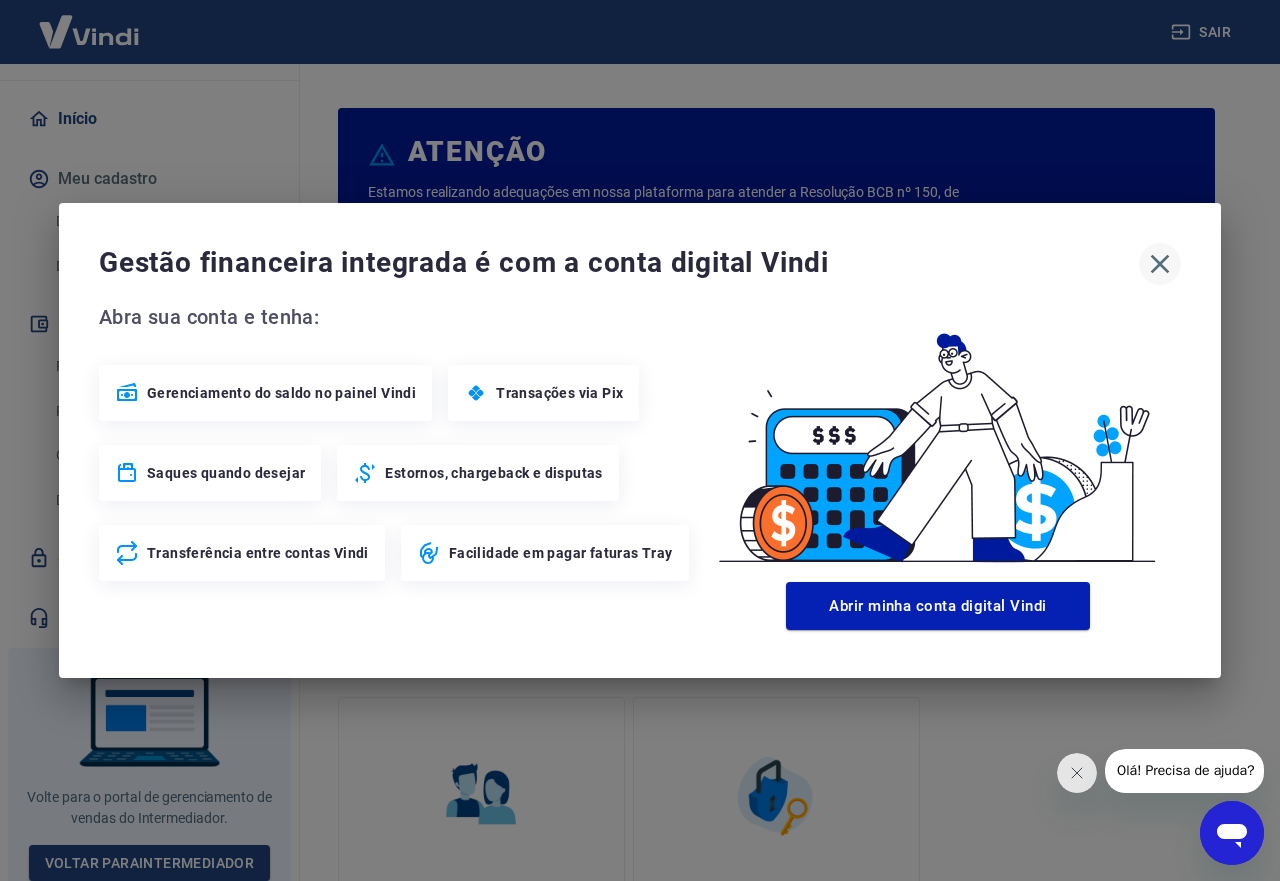 click 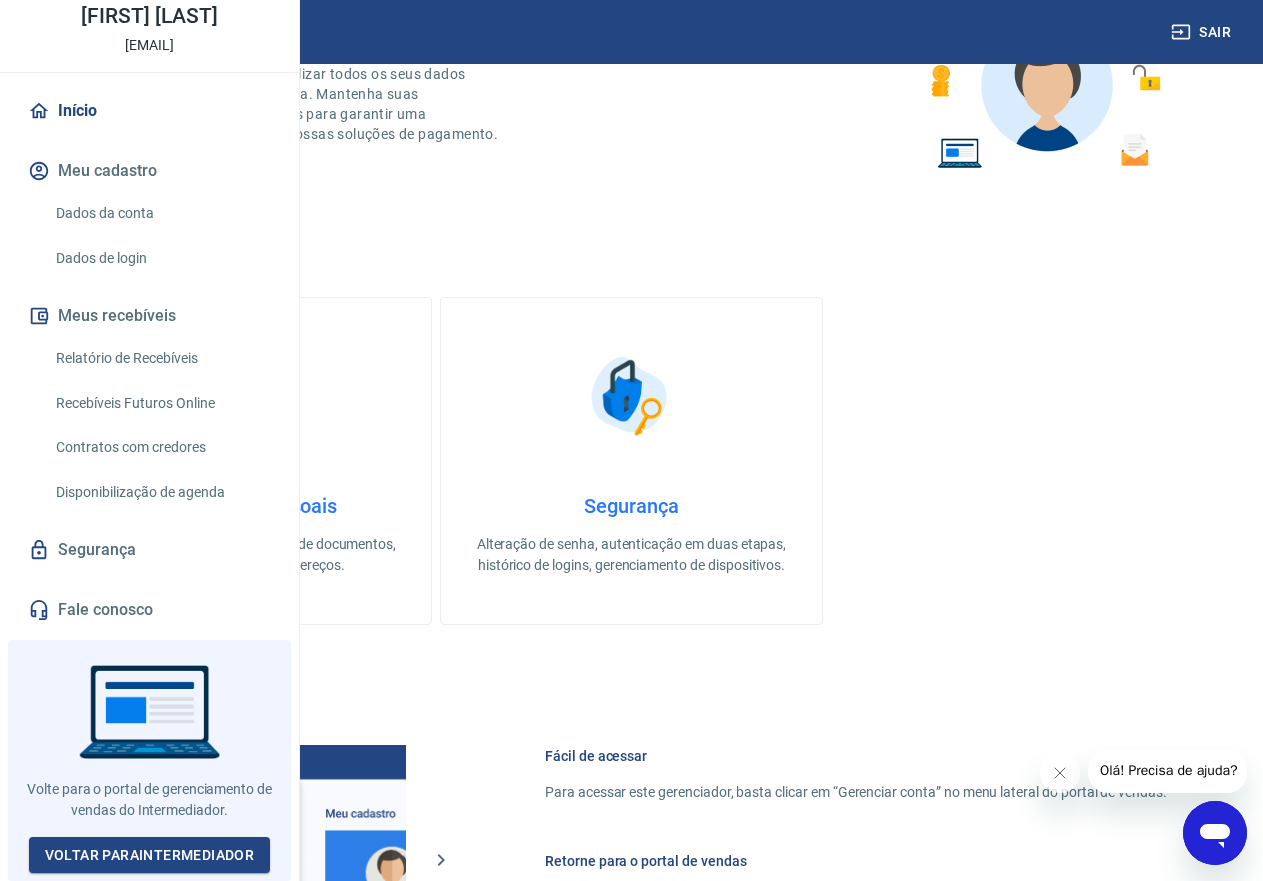 scroll, scrollTop: 0, scrollLeft: 0, axis: both 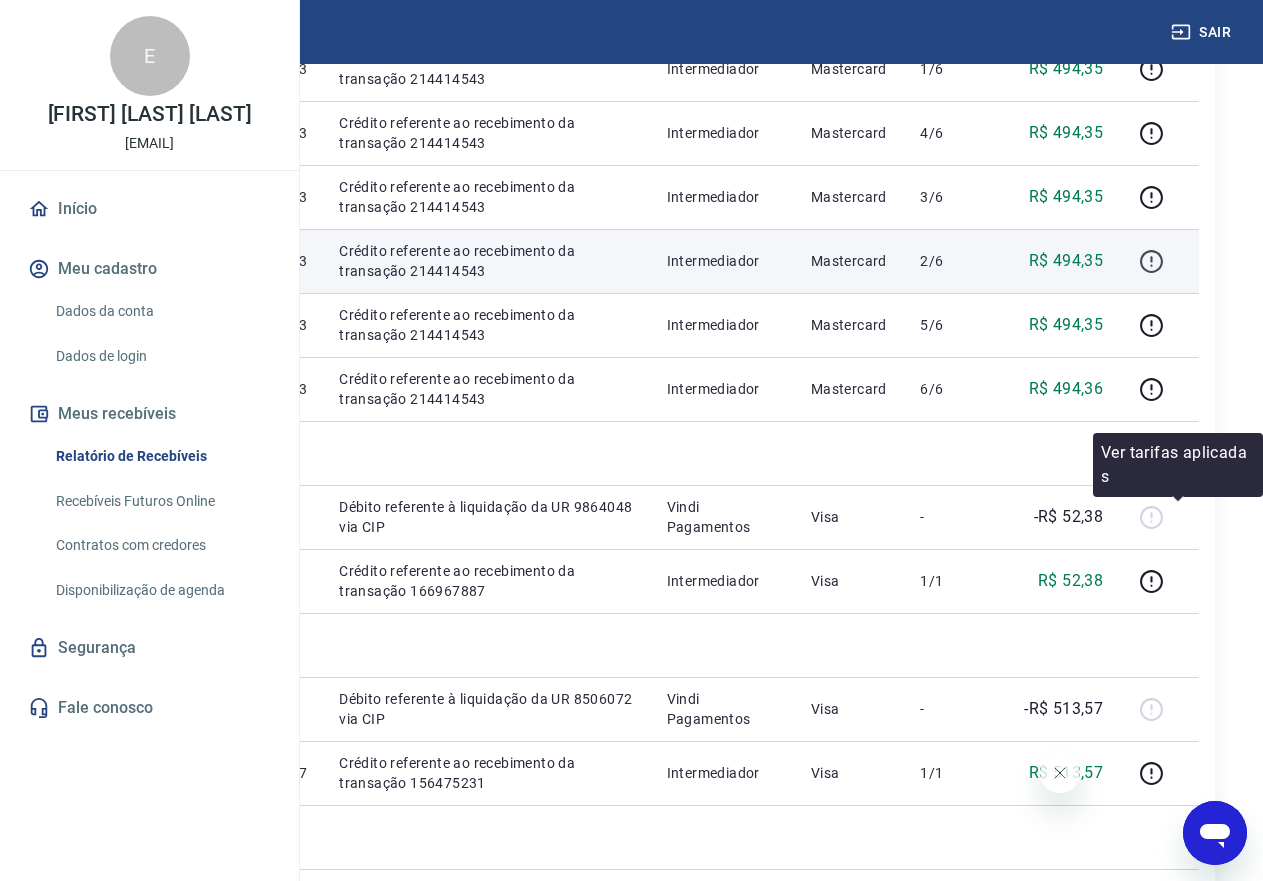 click 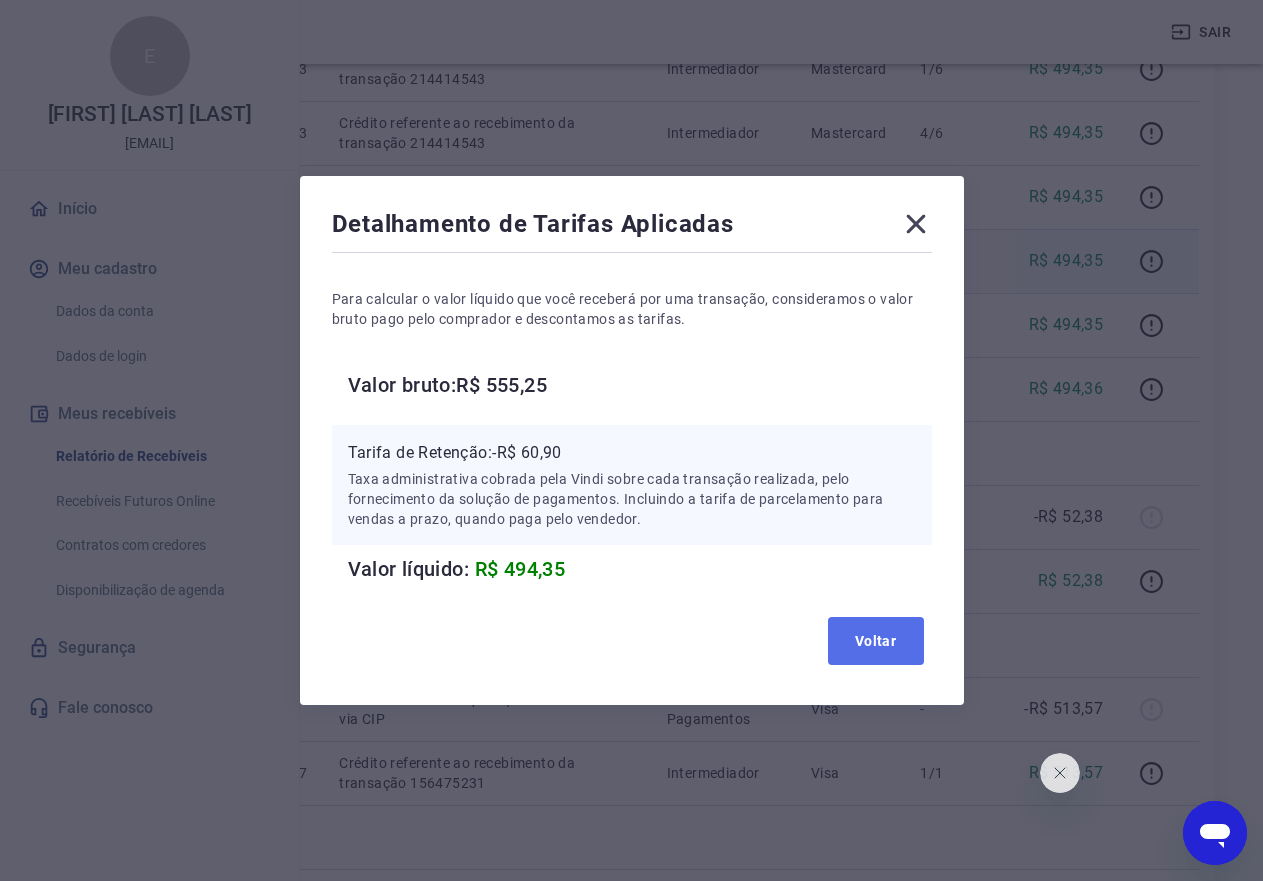 click on "Voltar" at bounding box center (876, 641) 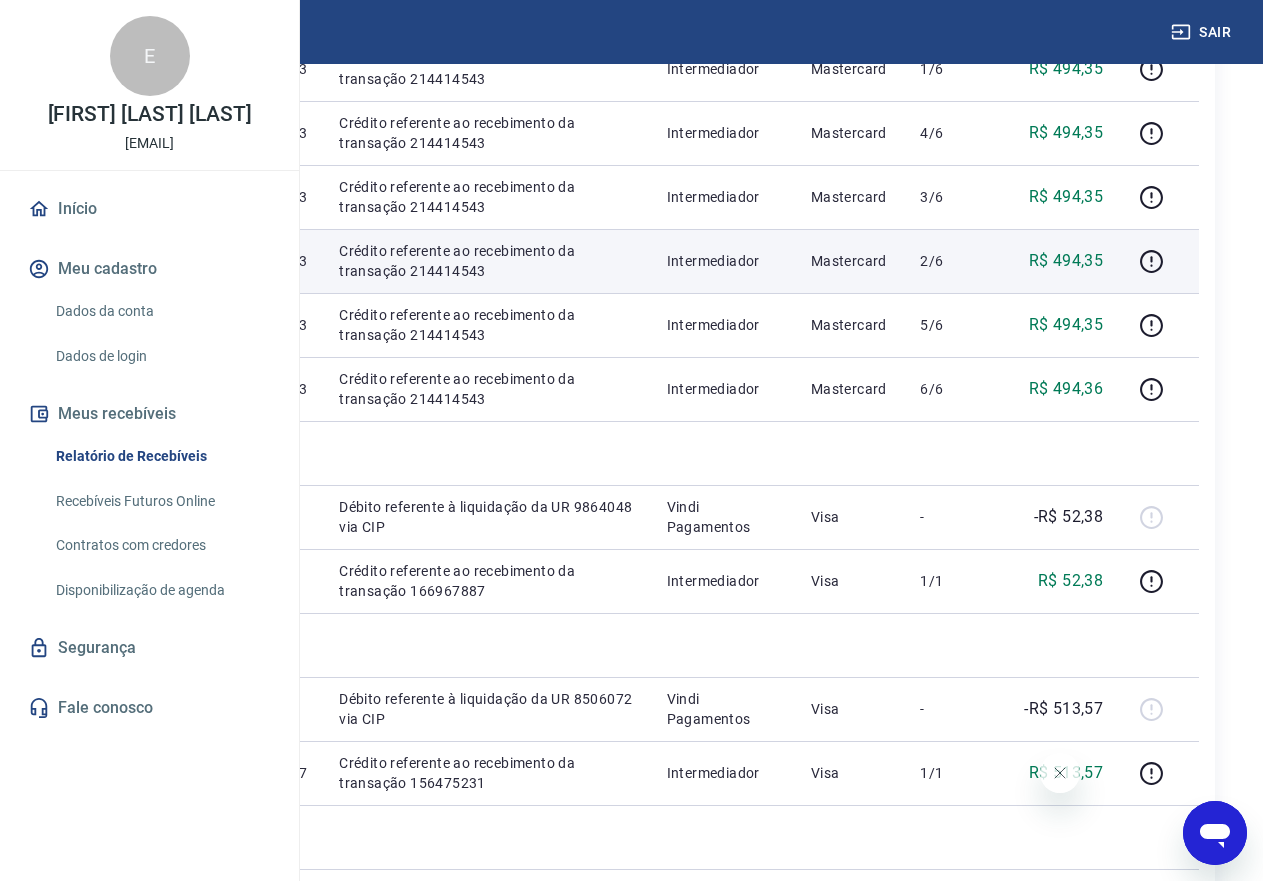 click on "Recebíveis Futuros Online" at bounding box center (161, 501) 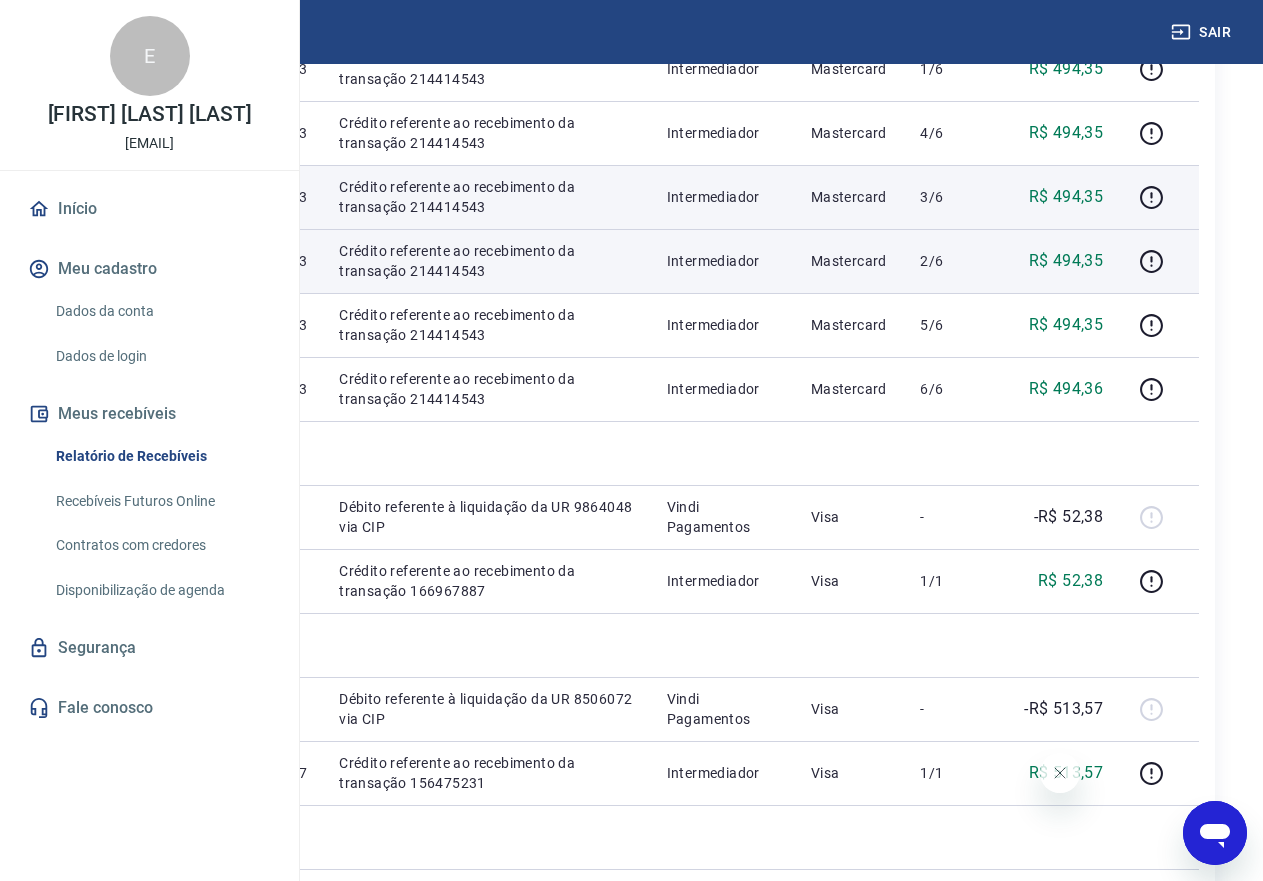scroll, scrollTop: 800, scrollLeft: 0, axis: vertical 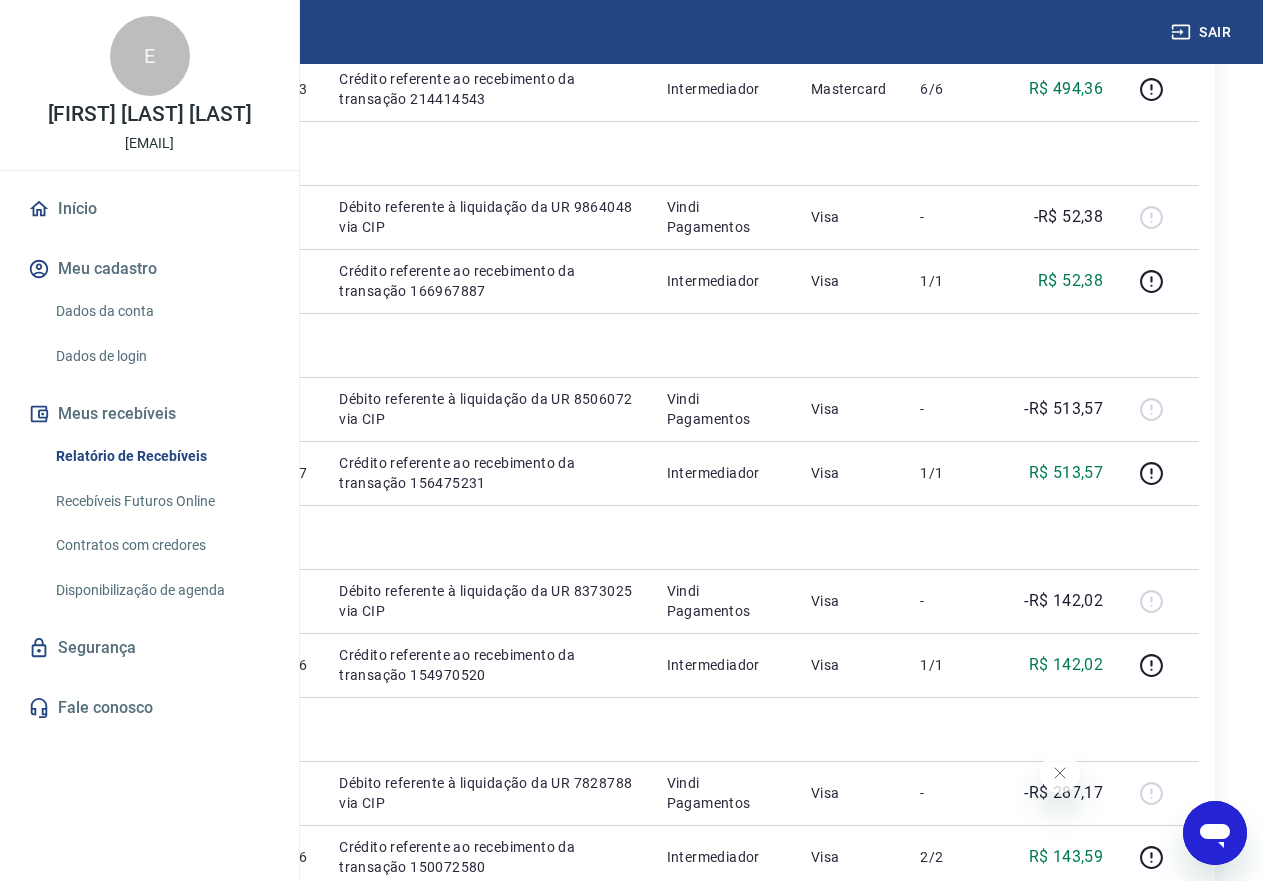 click on "Fale conosco" at bounding box center (149, 708) 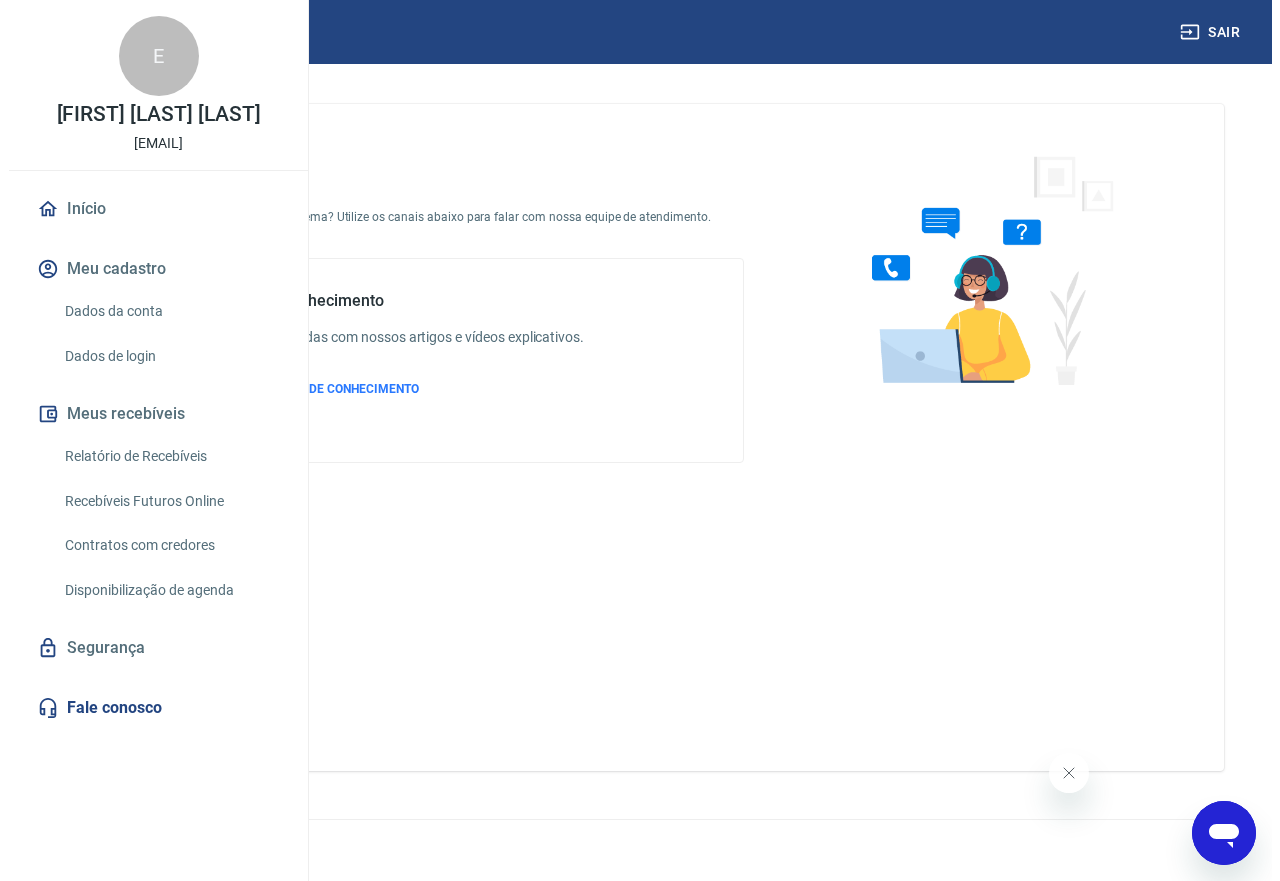 scroll, scrollTop: 0, scrollLeft: 0, axis: both 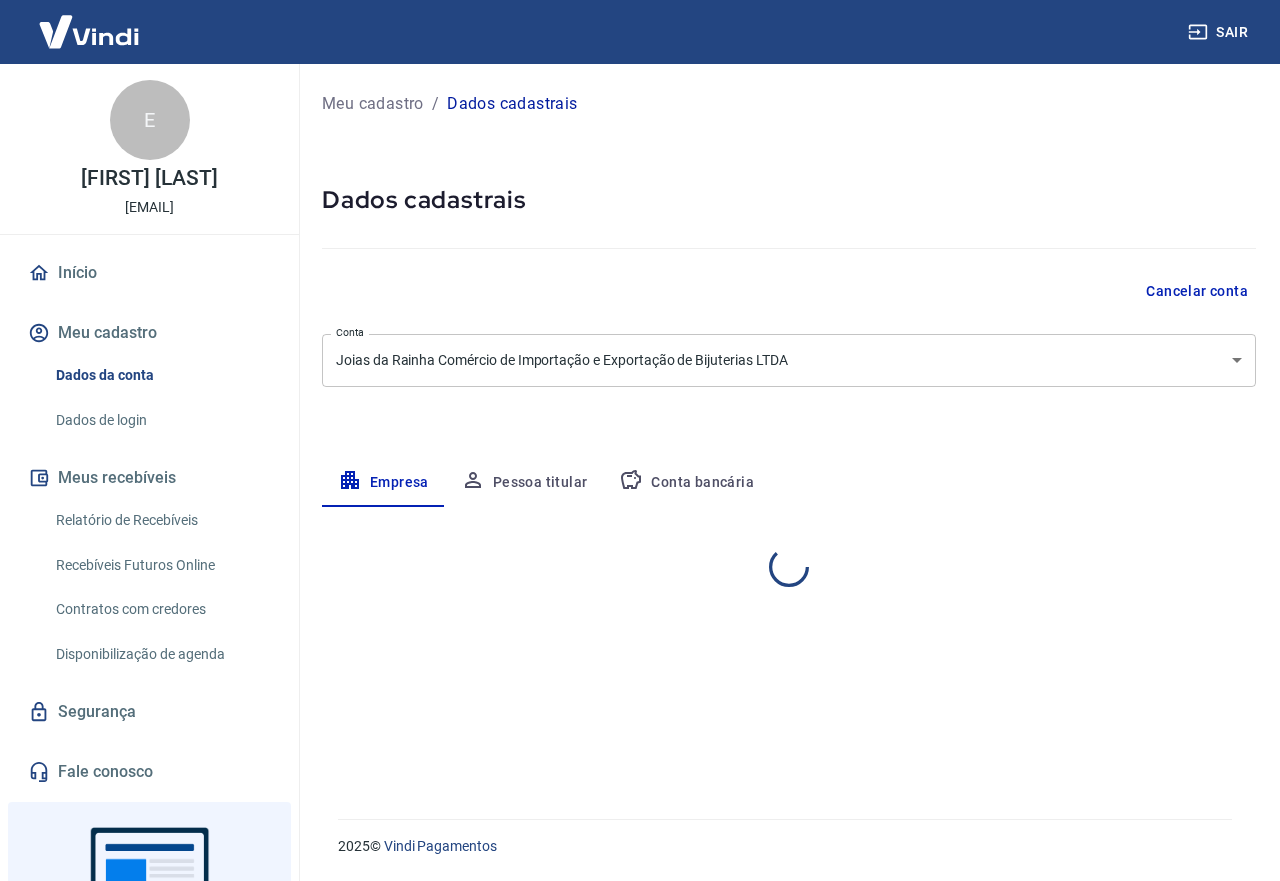 select on "RO" 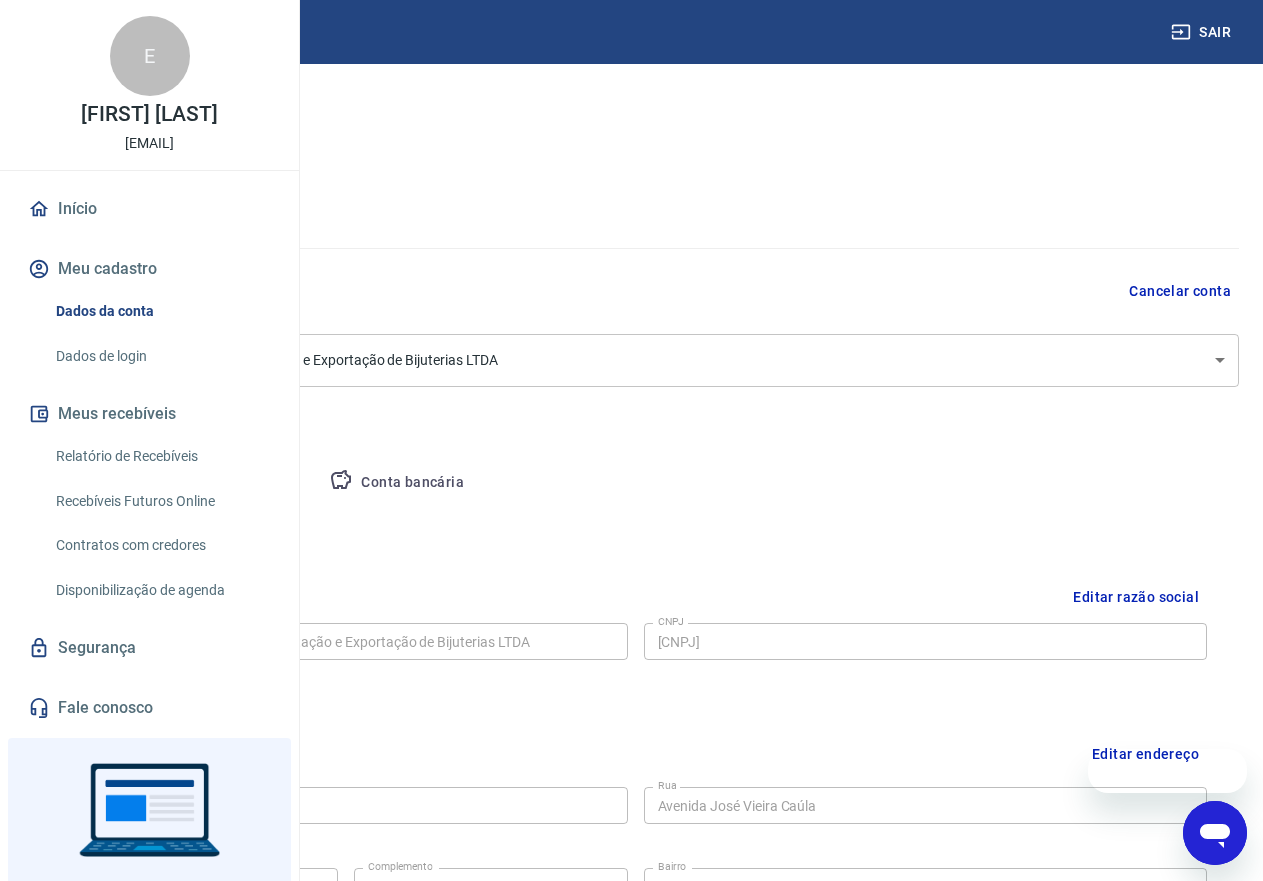 scroll, scrollTop: 0, scrollLeft: 0, axis: both 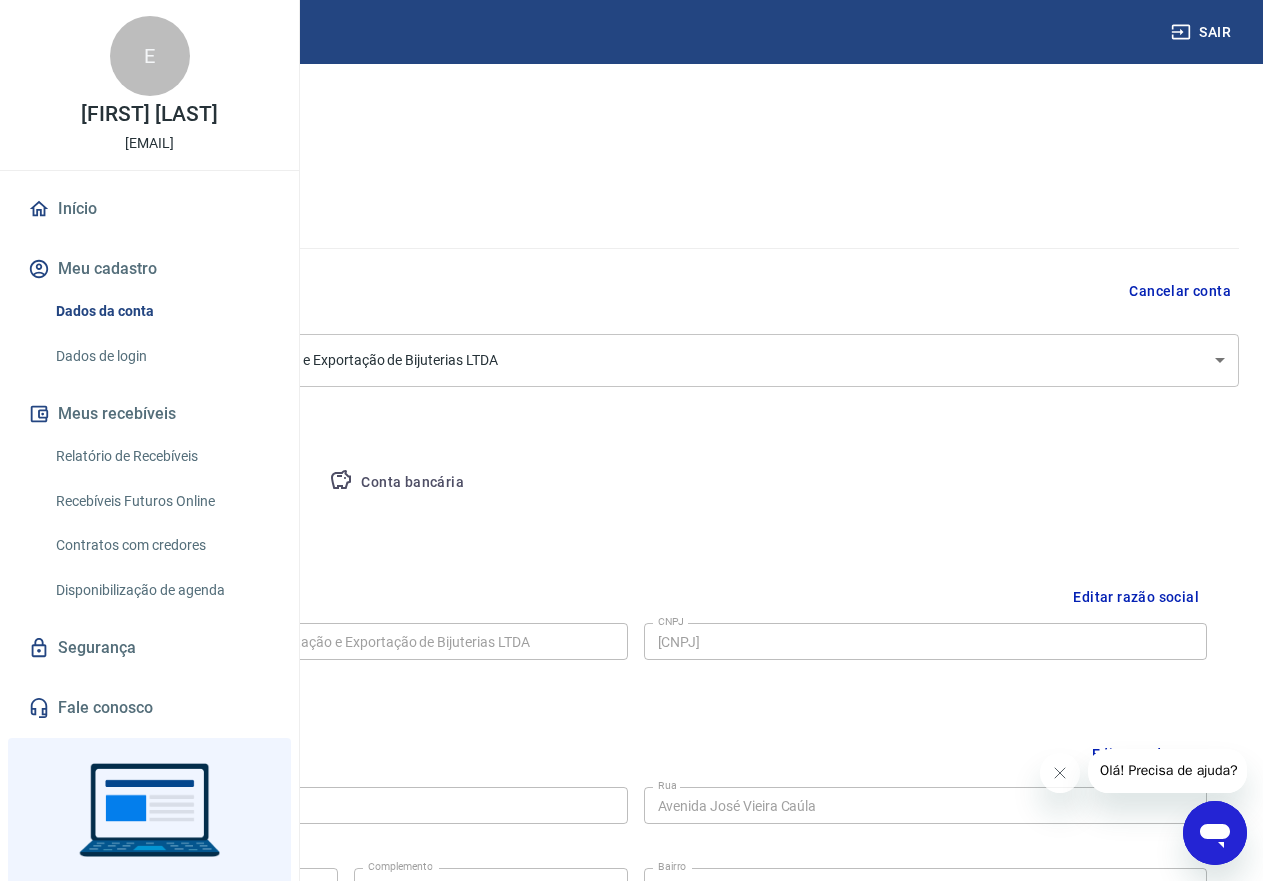 click on "Conta bancária" at bounding box center [396, 483] 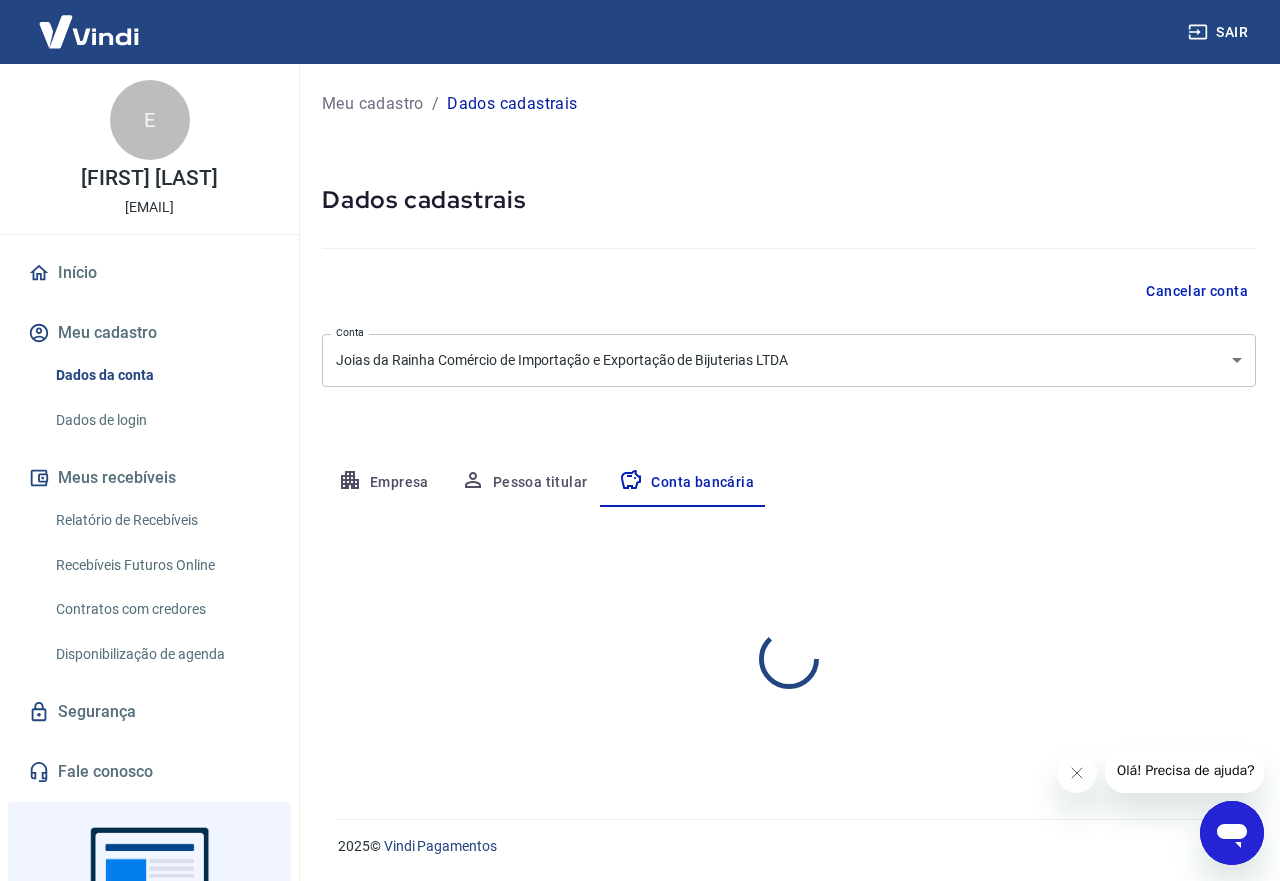select on "1" 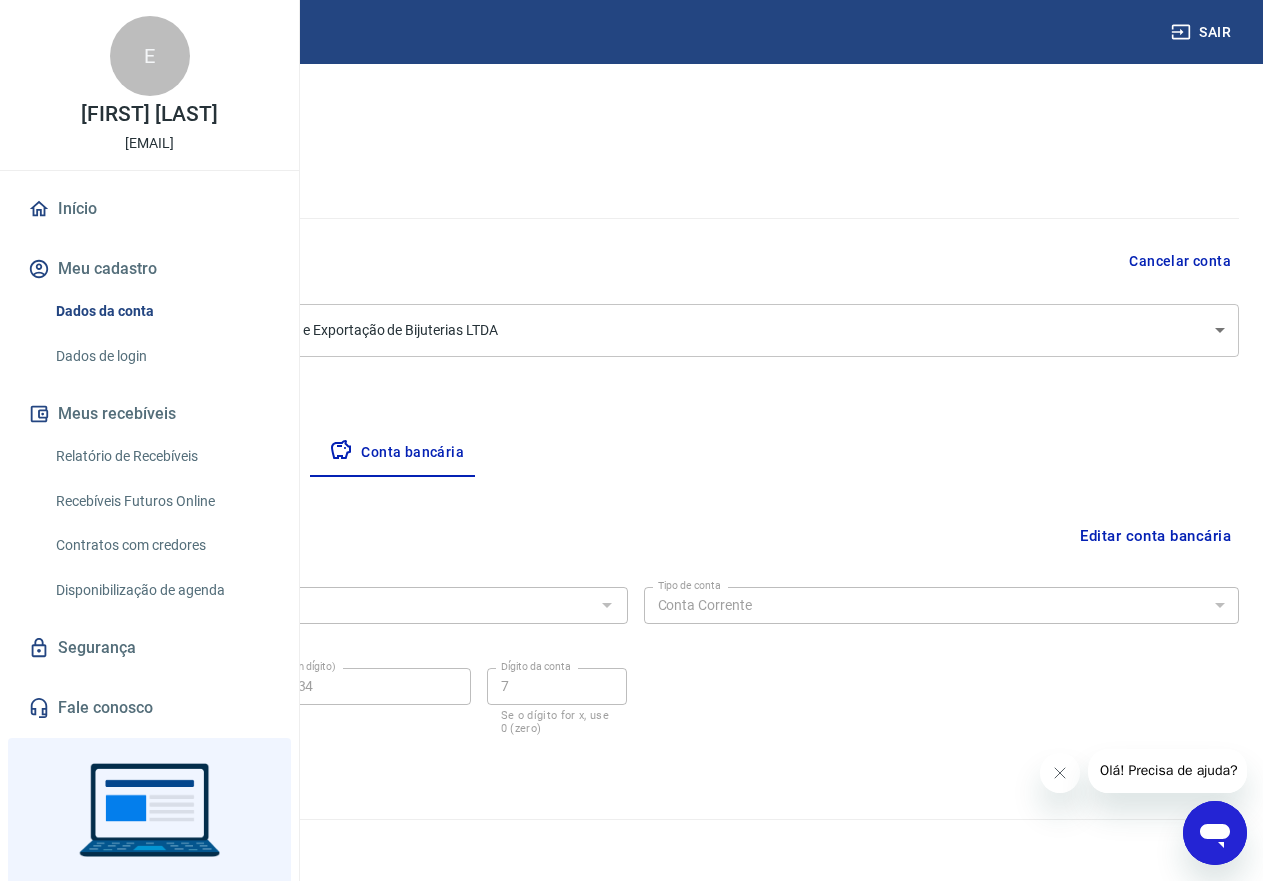 scroll, scrollTop: 0, scrollLeft: 0, axis: both 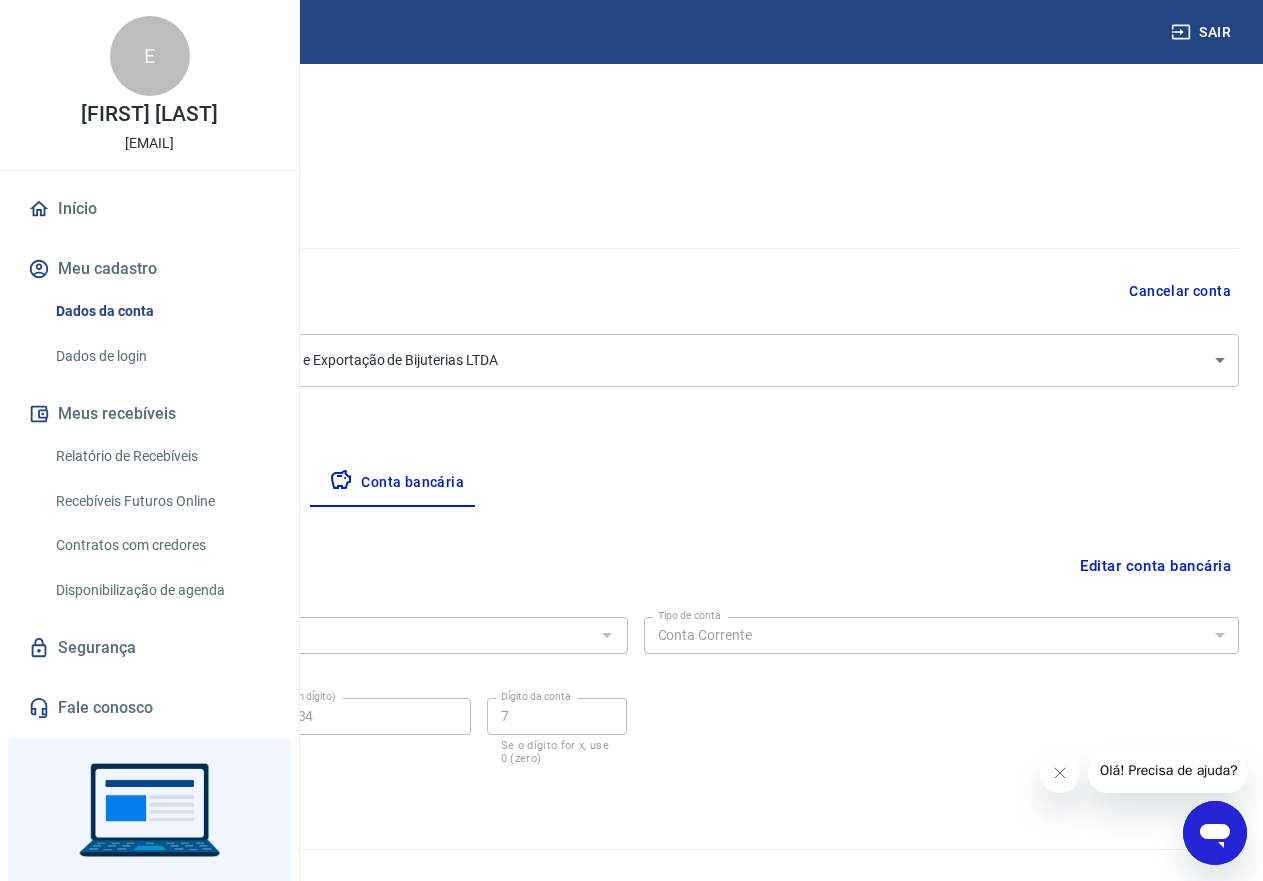 click on "Pessoa titular" at bounding box center [234, 483] 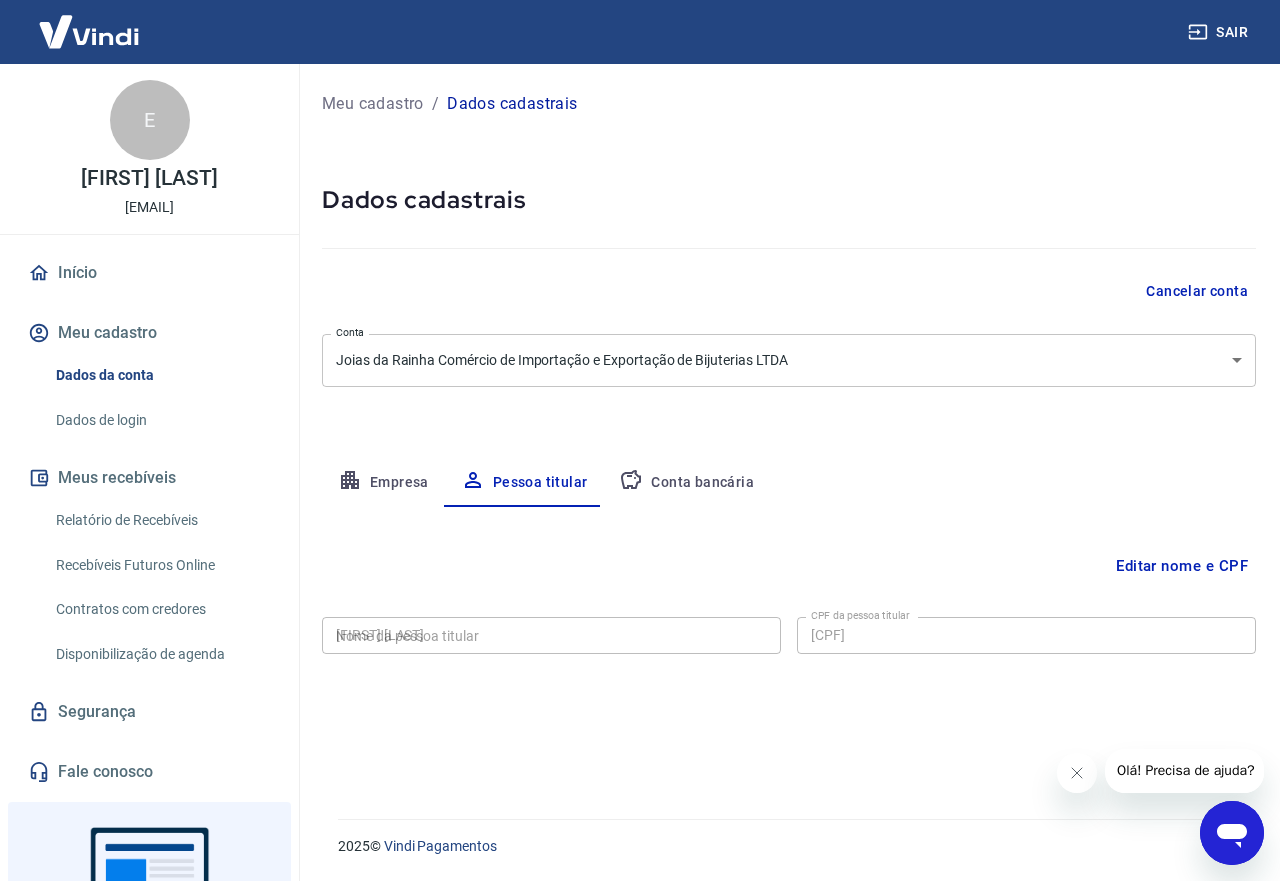 type on "478.512.792-91" 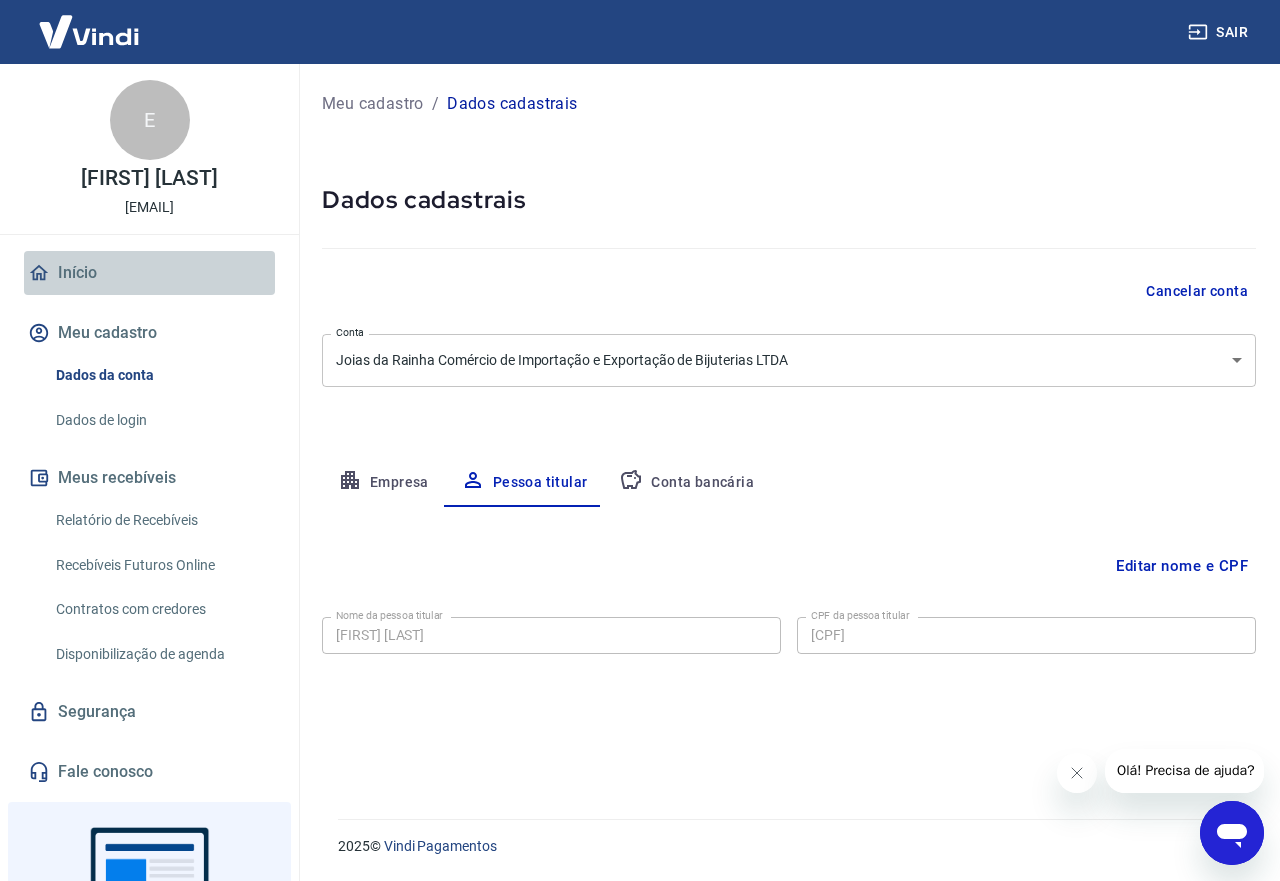 click on "Início" at bounding box center (149, 273) 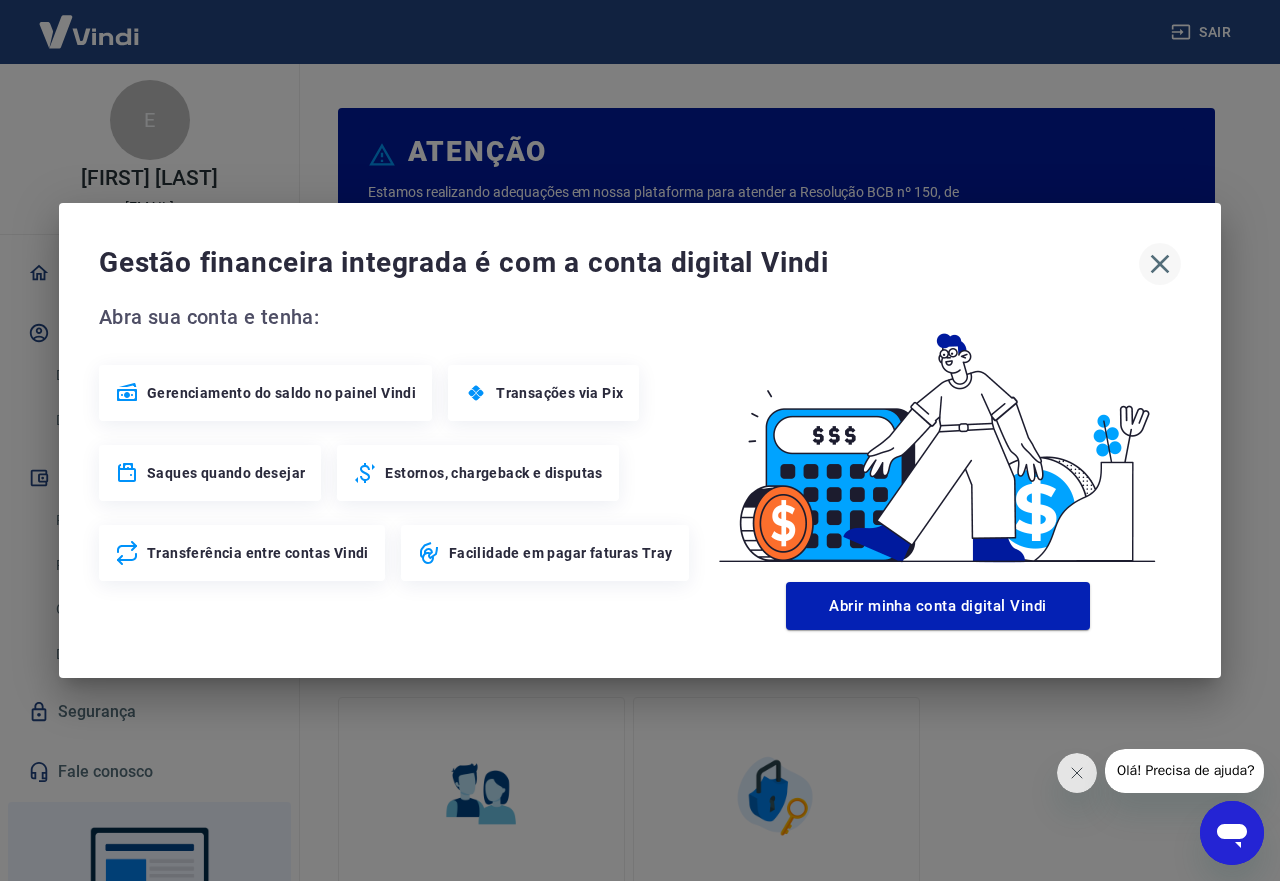 click 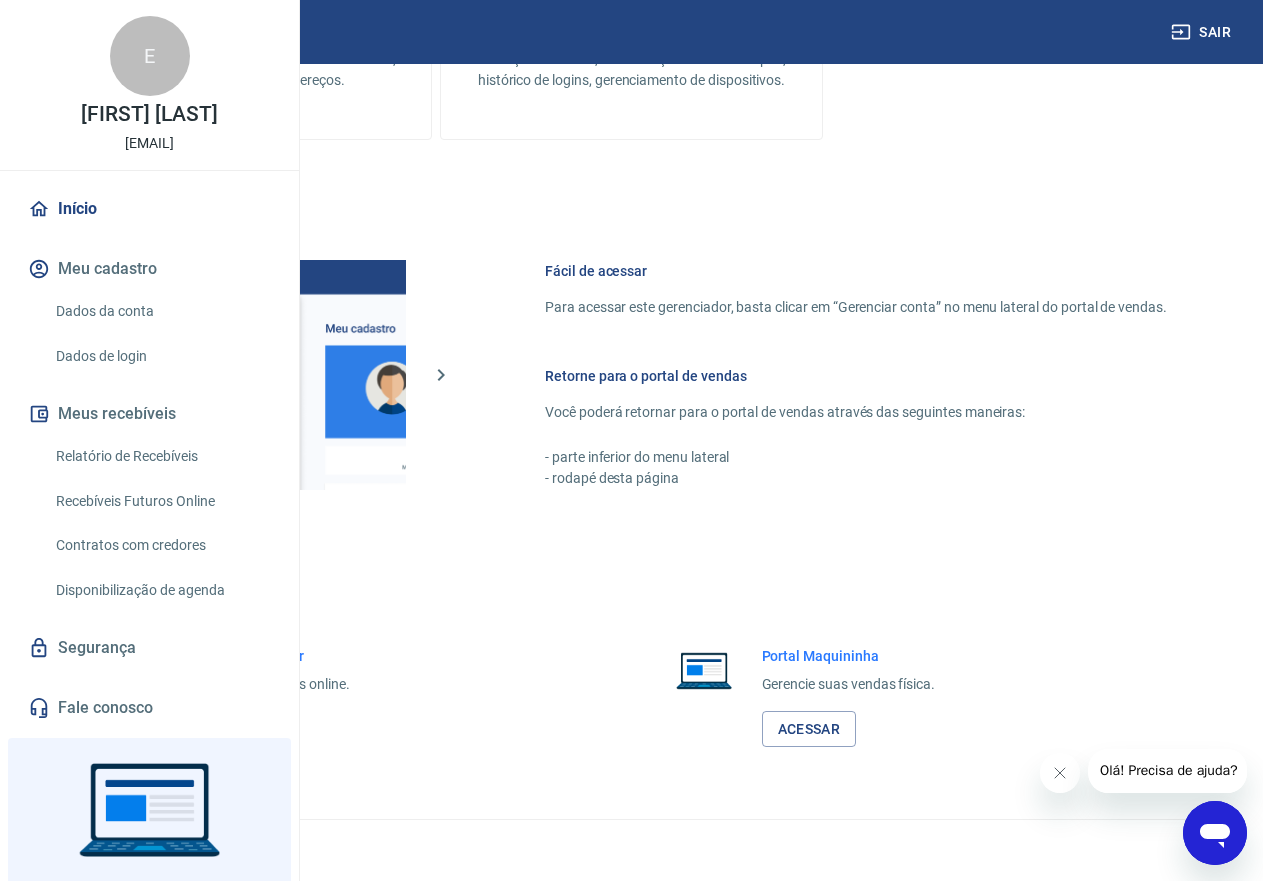 scroll, scrollTop: 967, scrollLeft: 0, axis: vertical 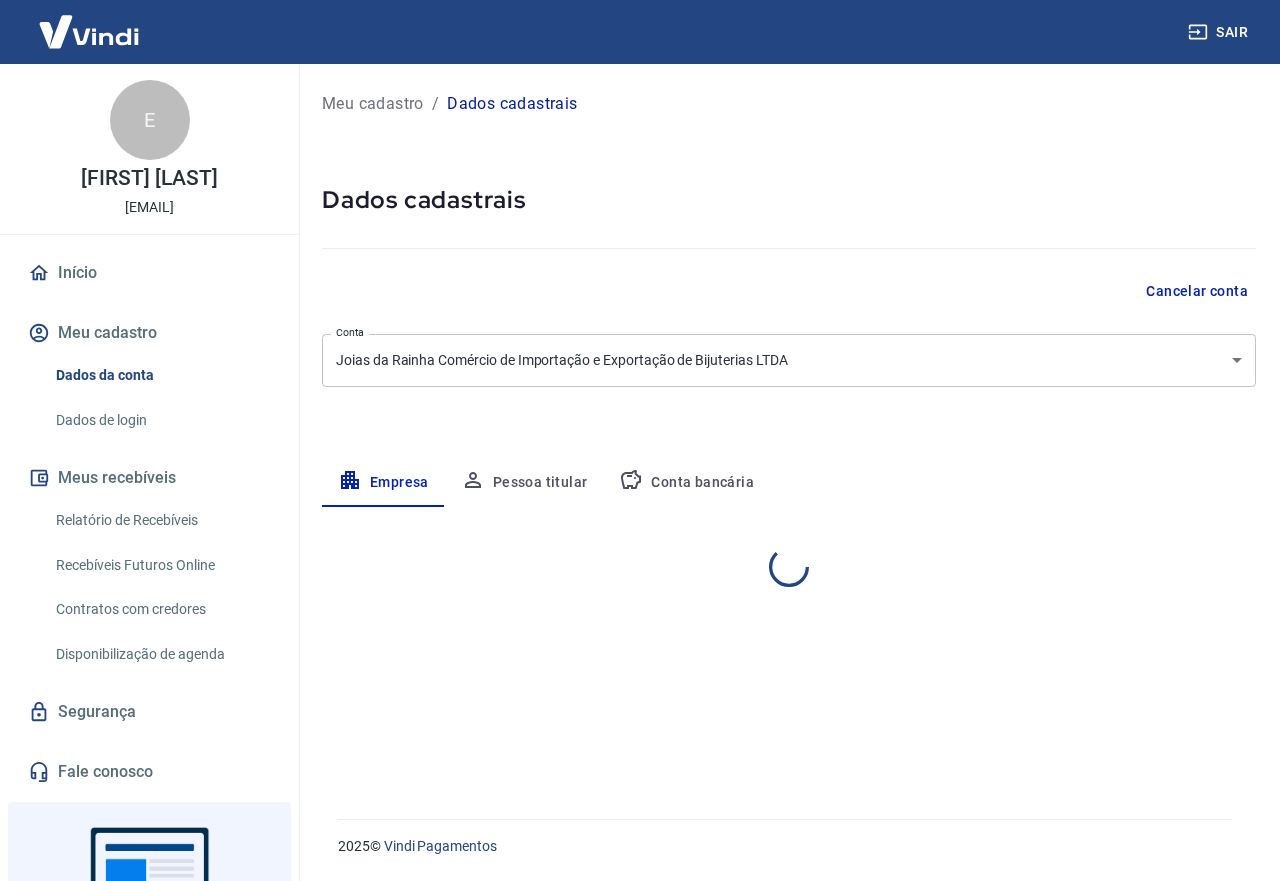 select on "RO" 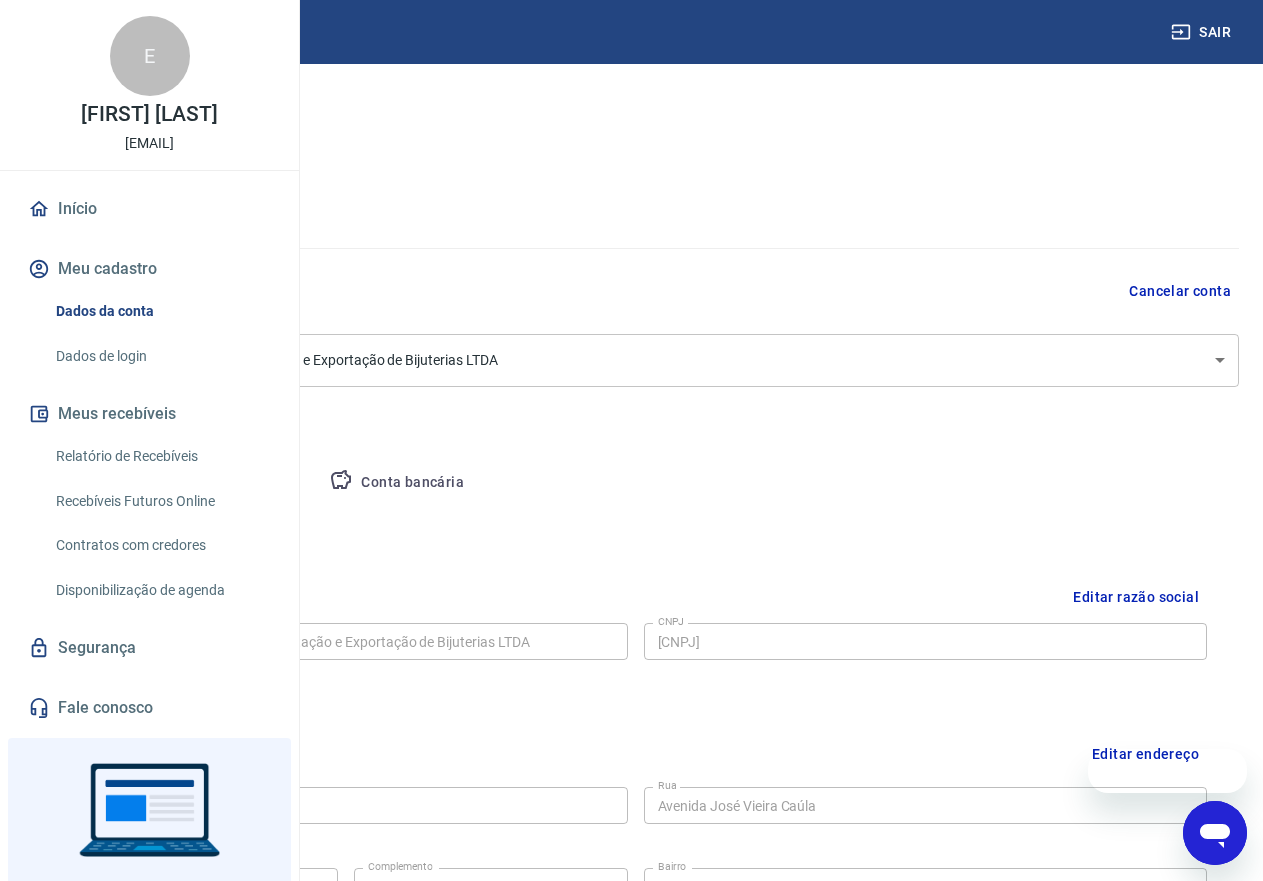 scroll, scrollTop: 0, scrollLeft: 0, axis: both 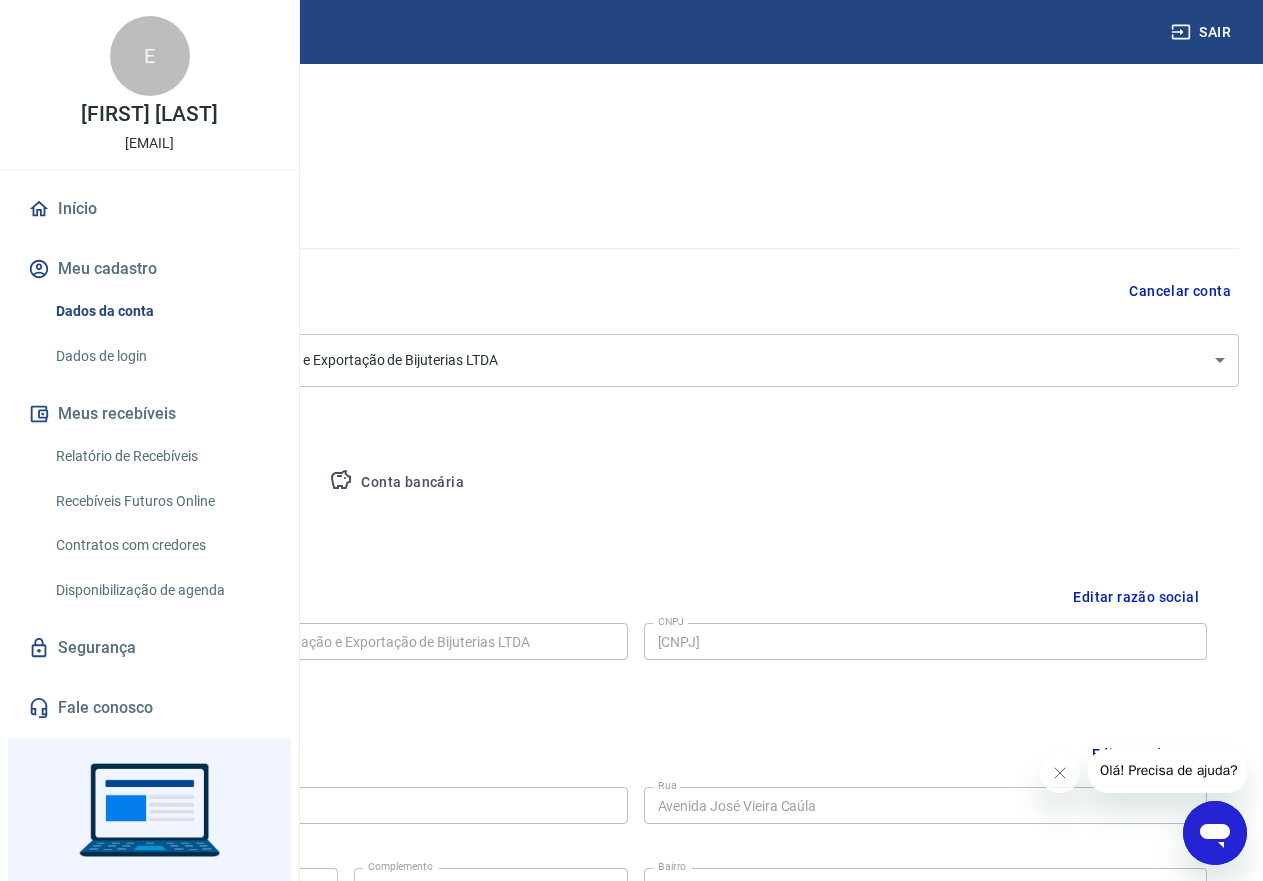 click on "Relatório de Recebíveis" at bounding box center [161, 456] 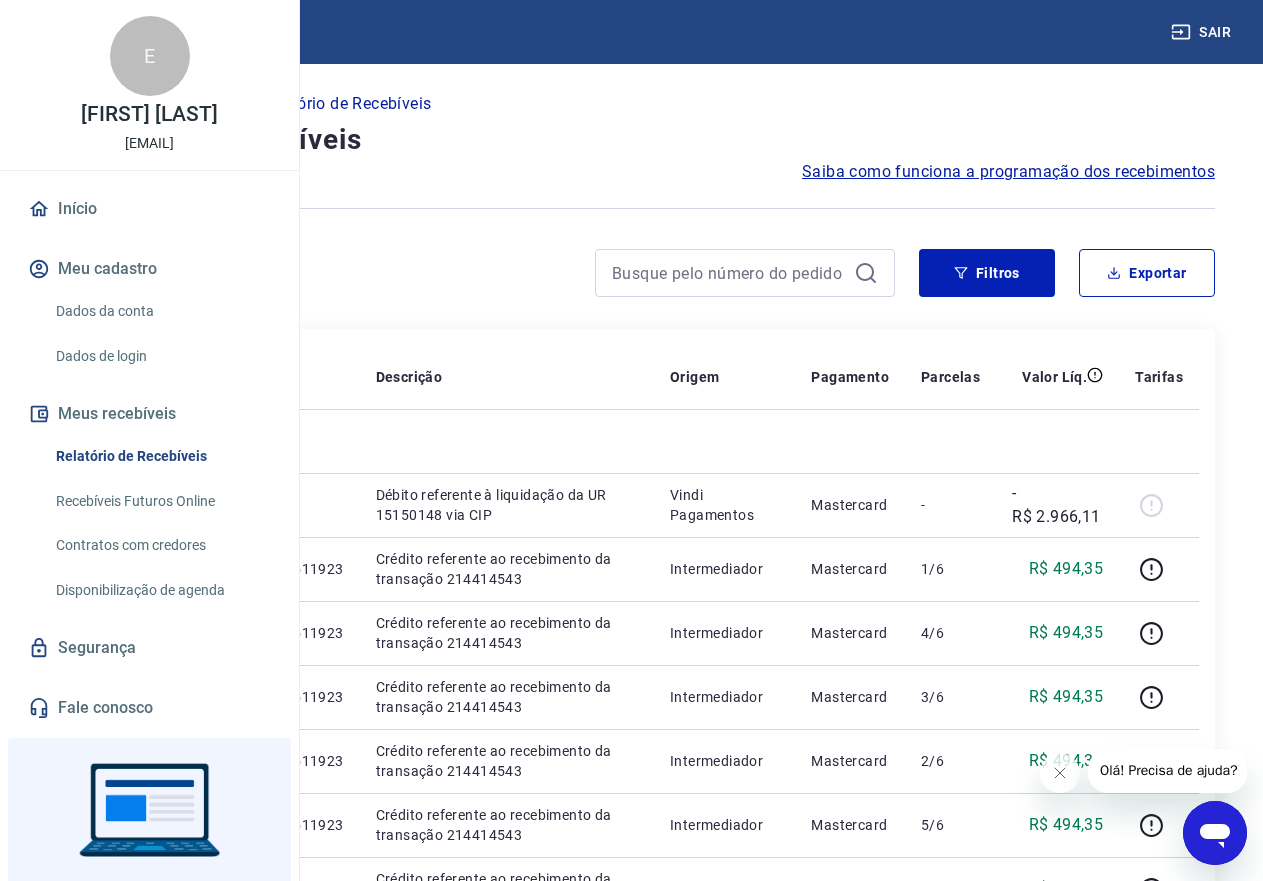 scroll, scrollTop: 100, scrollLeft: 0, axis: vertical 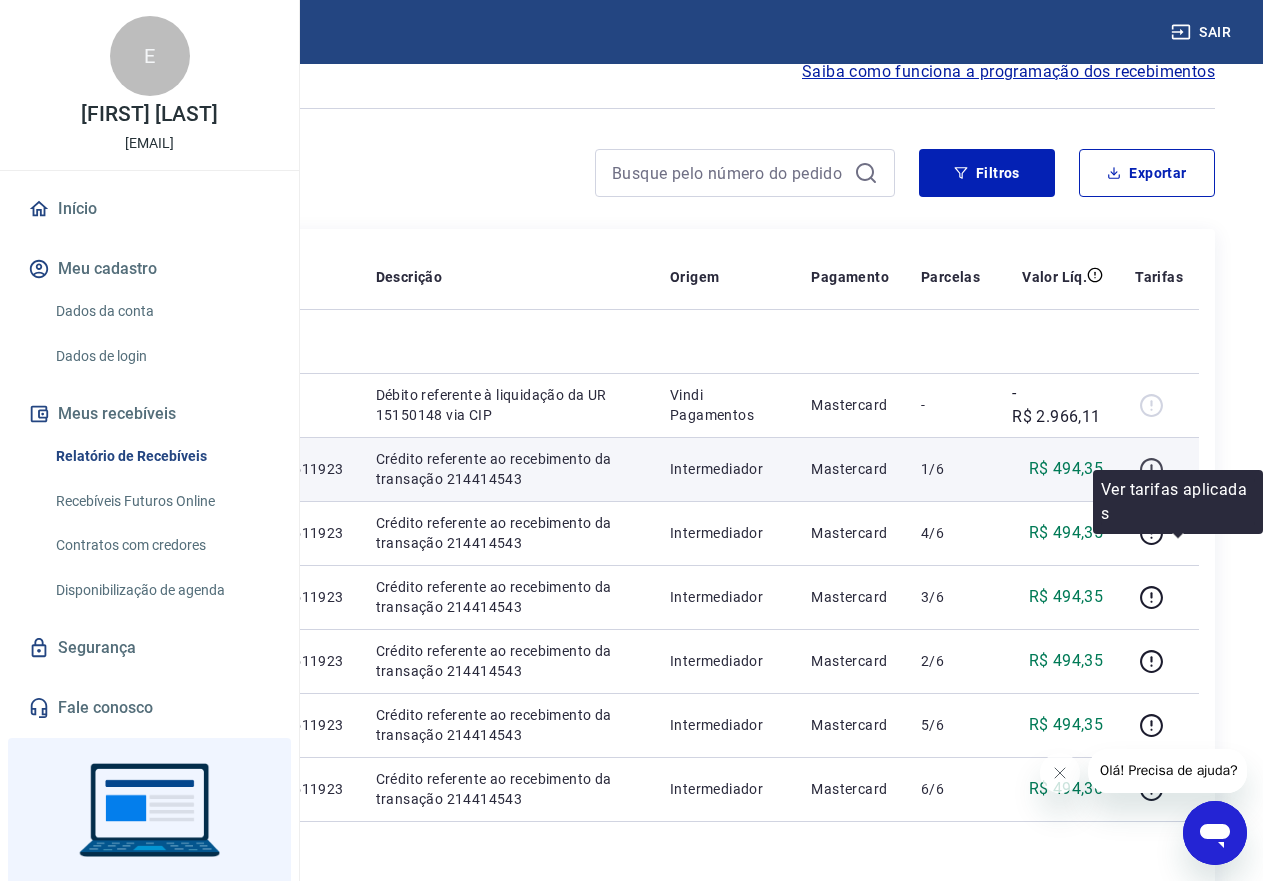 click 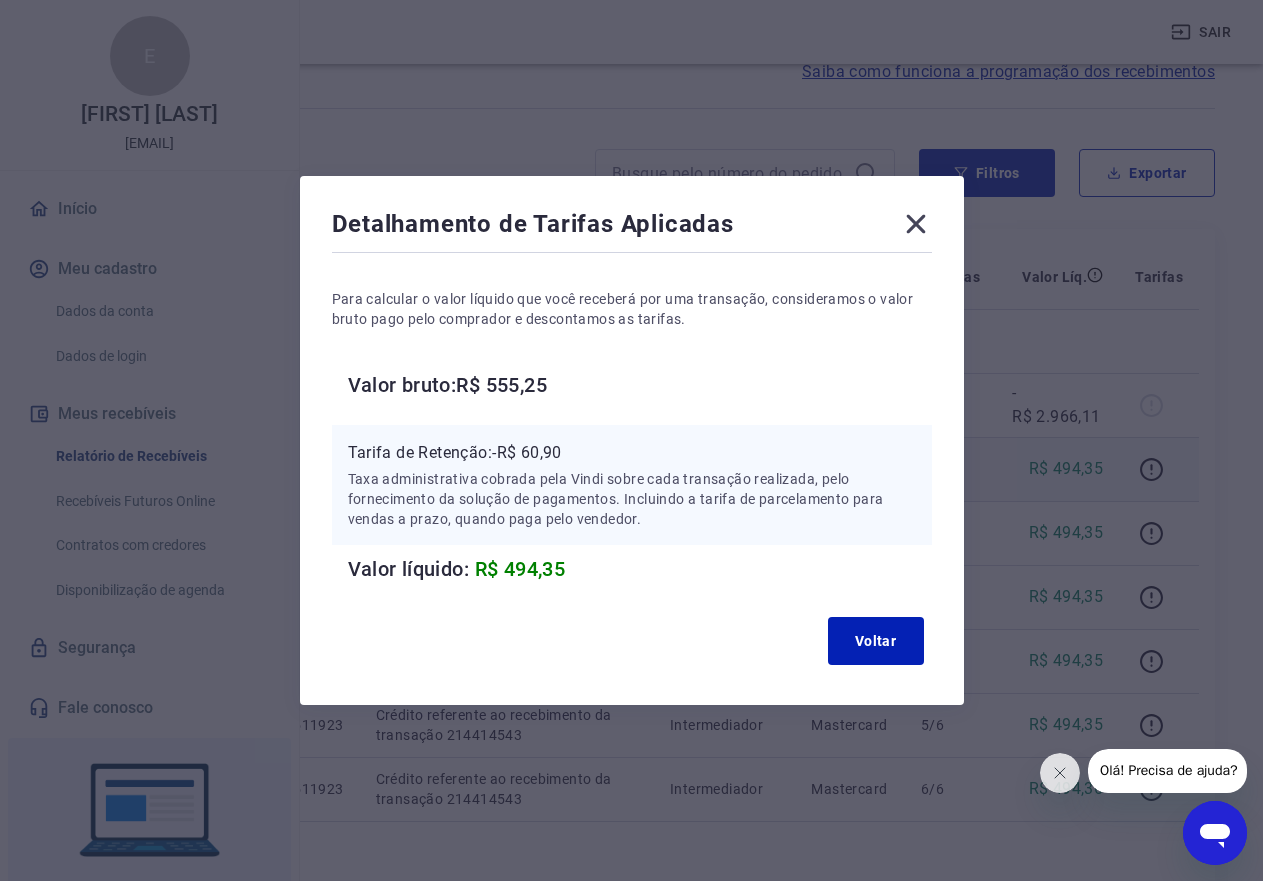 click 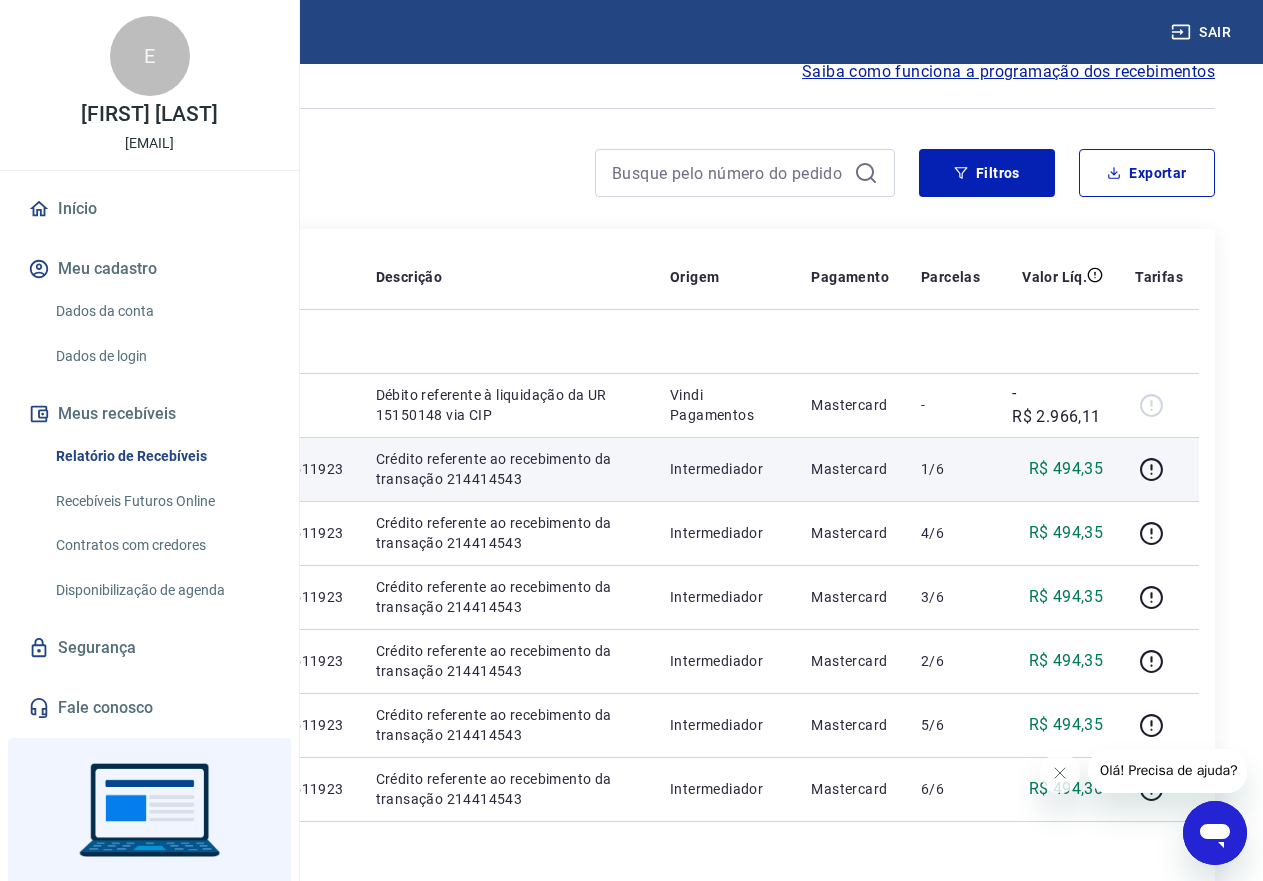 click on "175025511923" at bounding box center [293, 469] 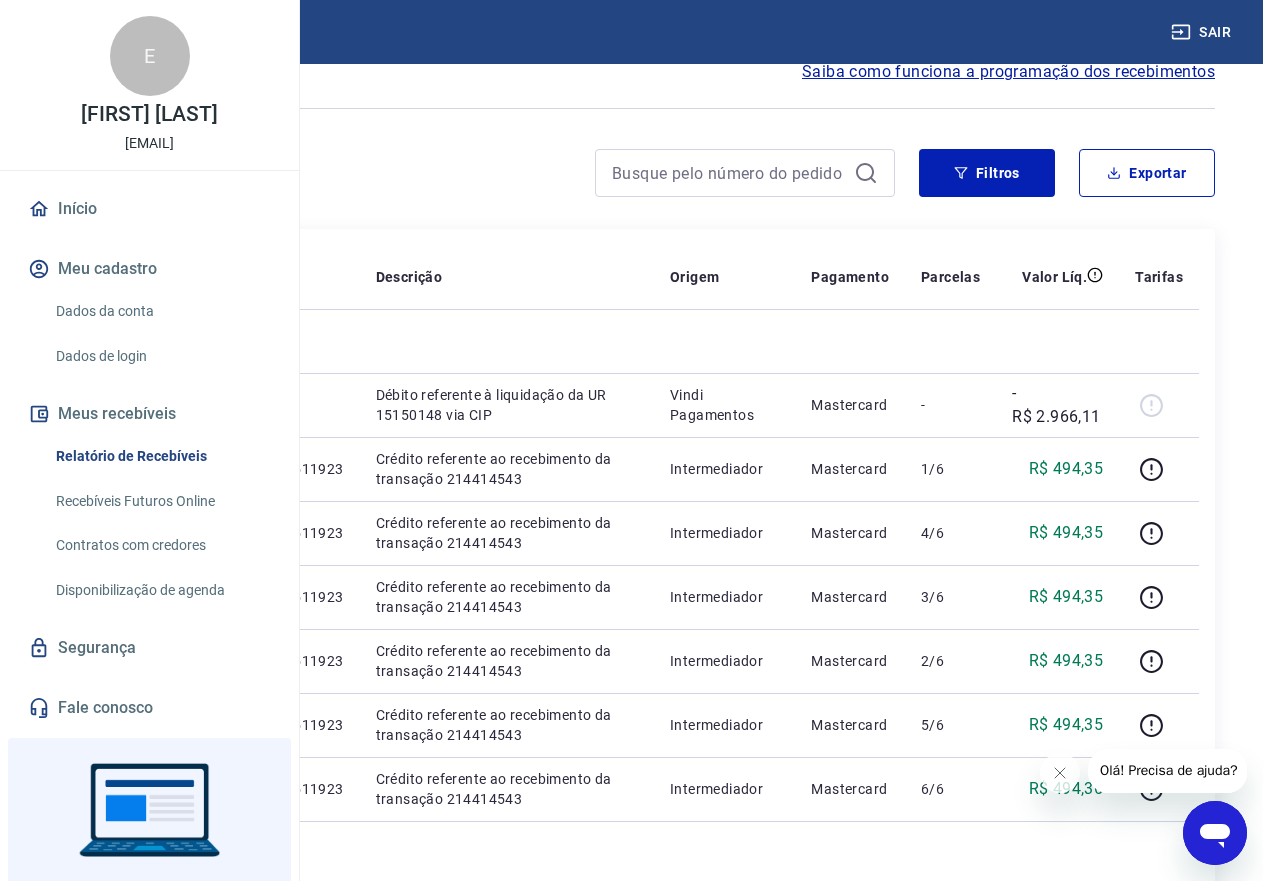 scroll, scrollTop: 154, scrollLeft: 0, axis: vertical 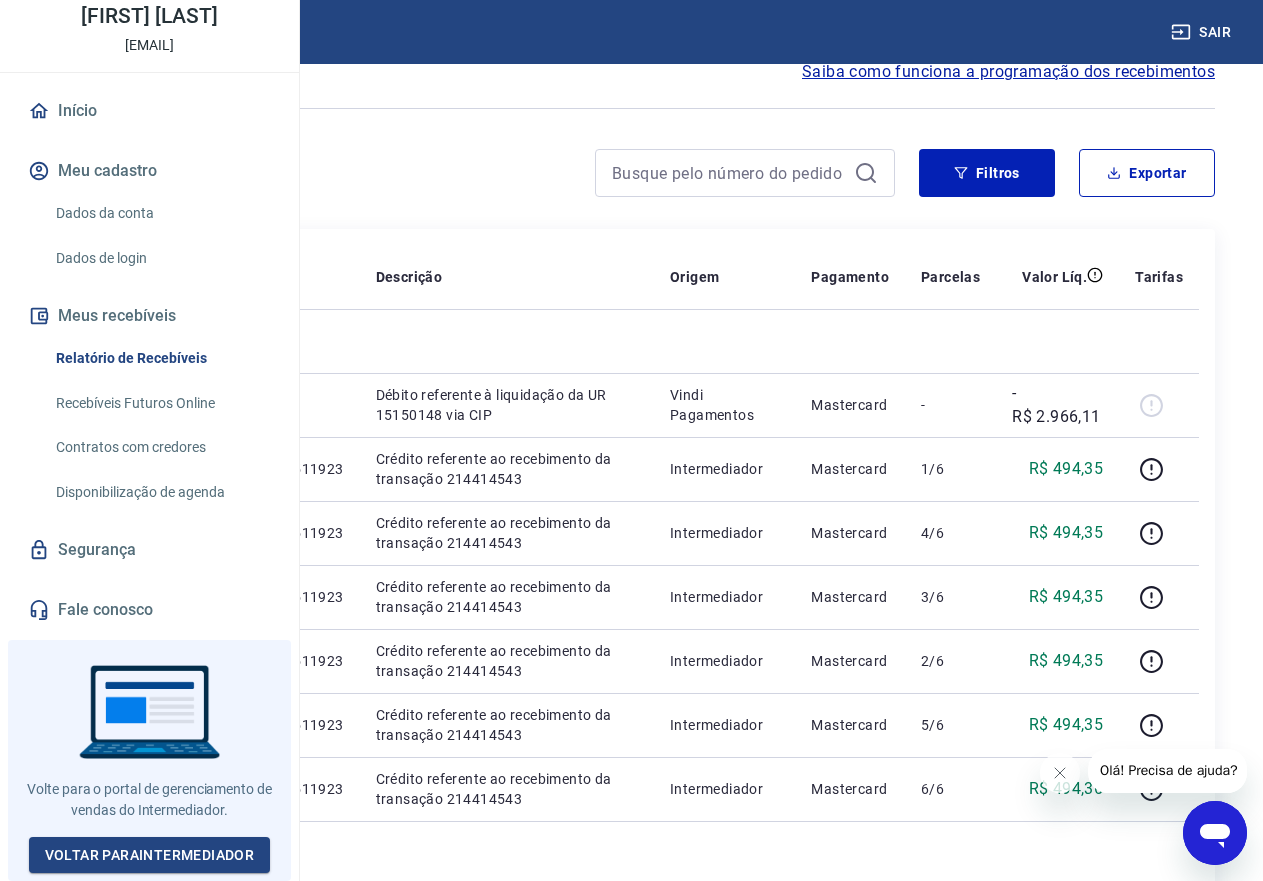 click on "Disponibilização de agenda" at bounding box center (161, 492) 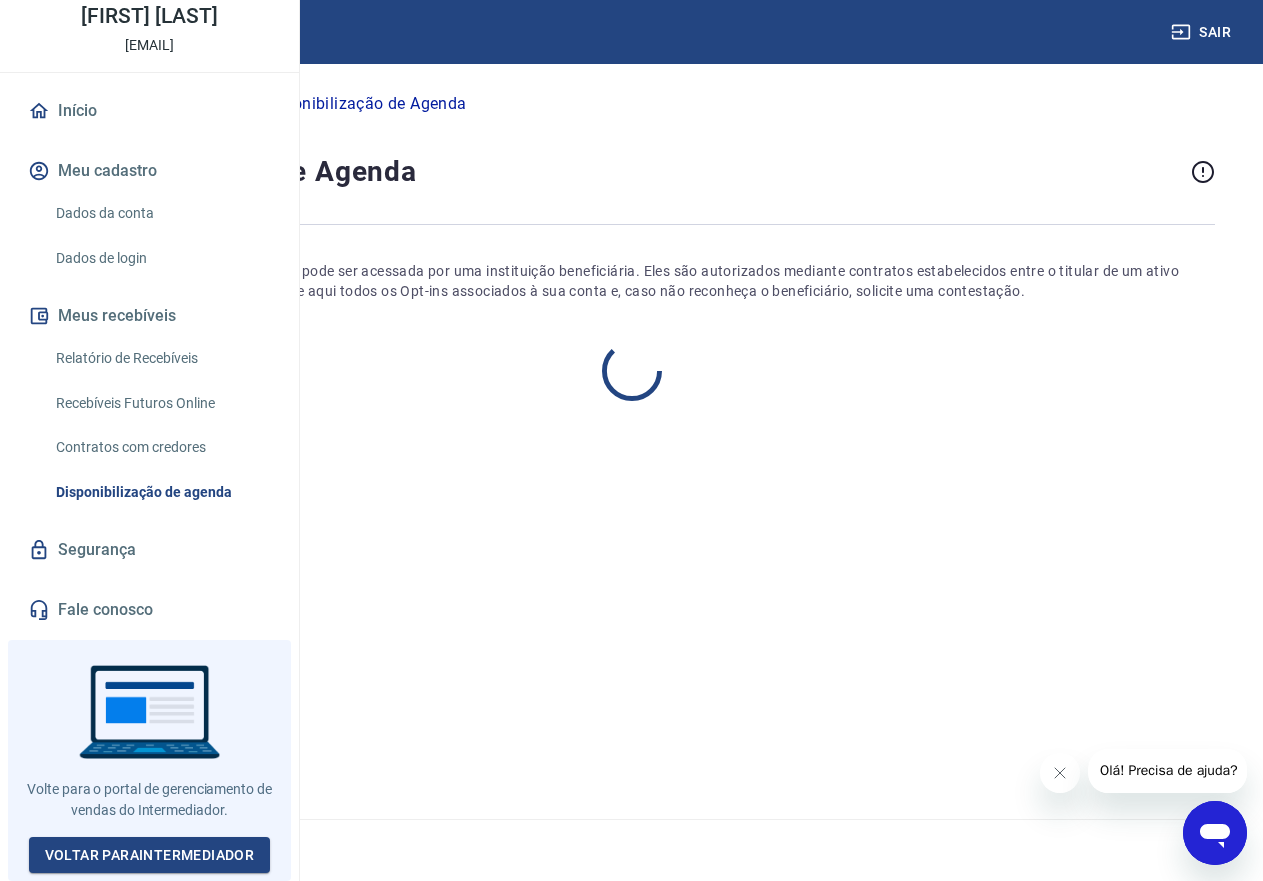 scroll, scrollTop: 0, scrollLeft: 0, axis: both 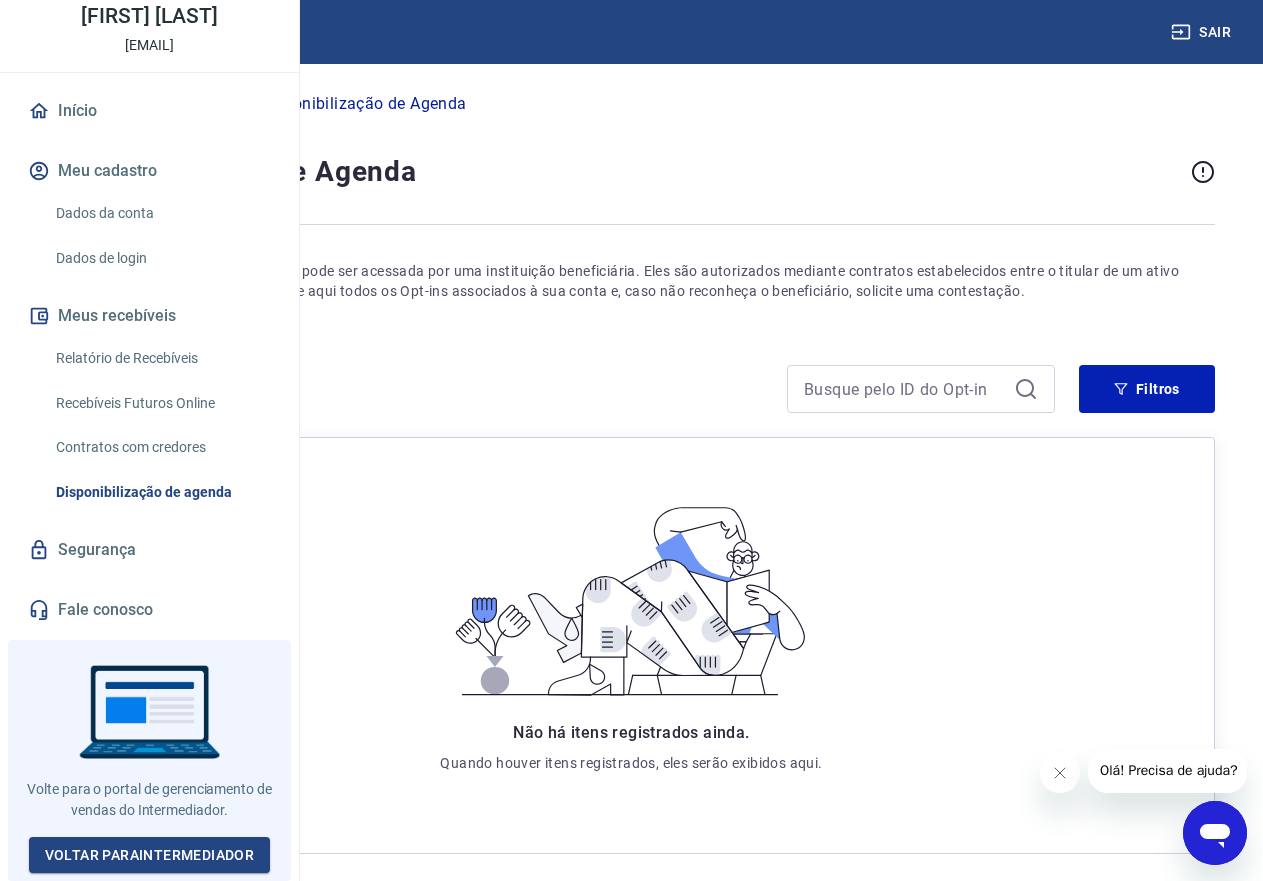 click on "Contratos com credores" at bounding box center [161, 447] 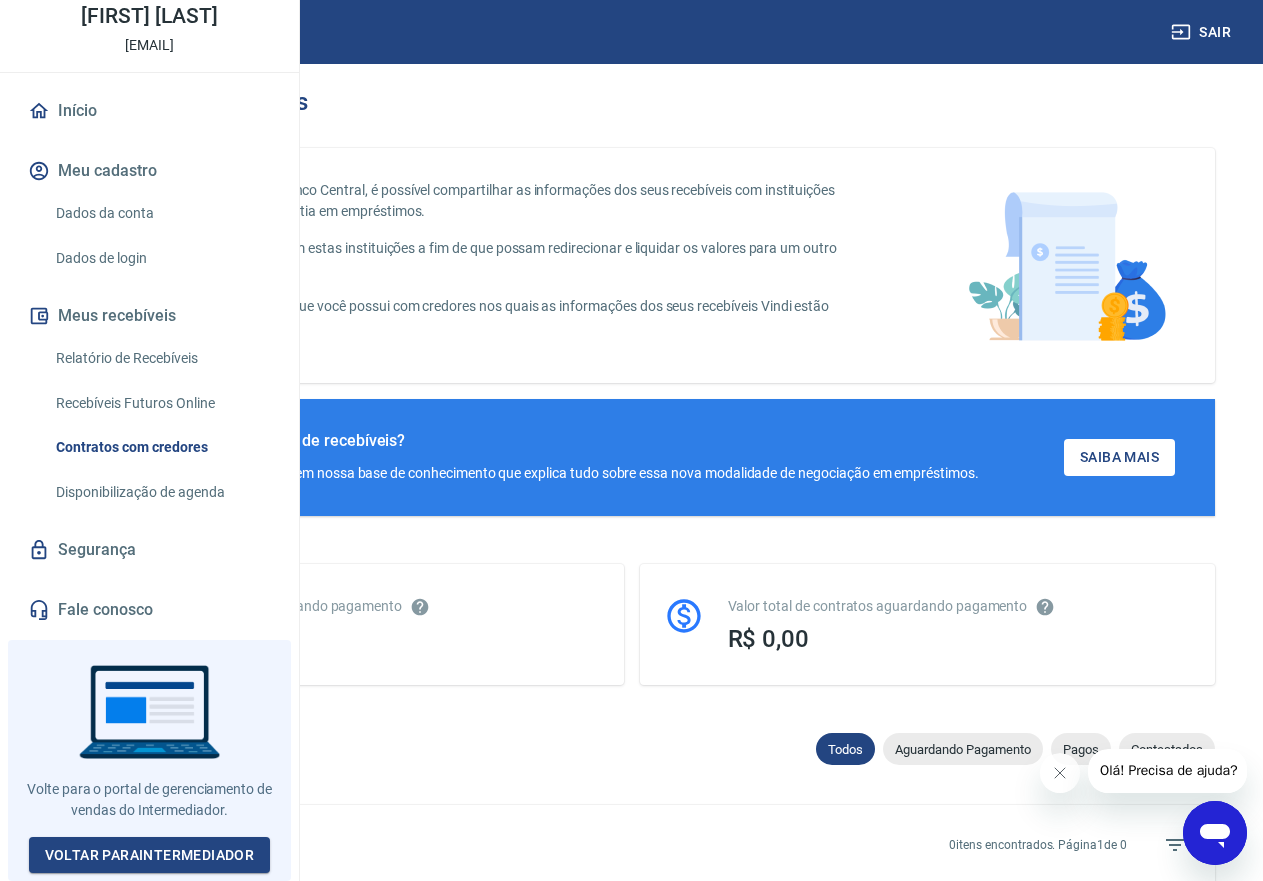 click on "Recebíveis Futuros Online" at bounding box center (161, 403) 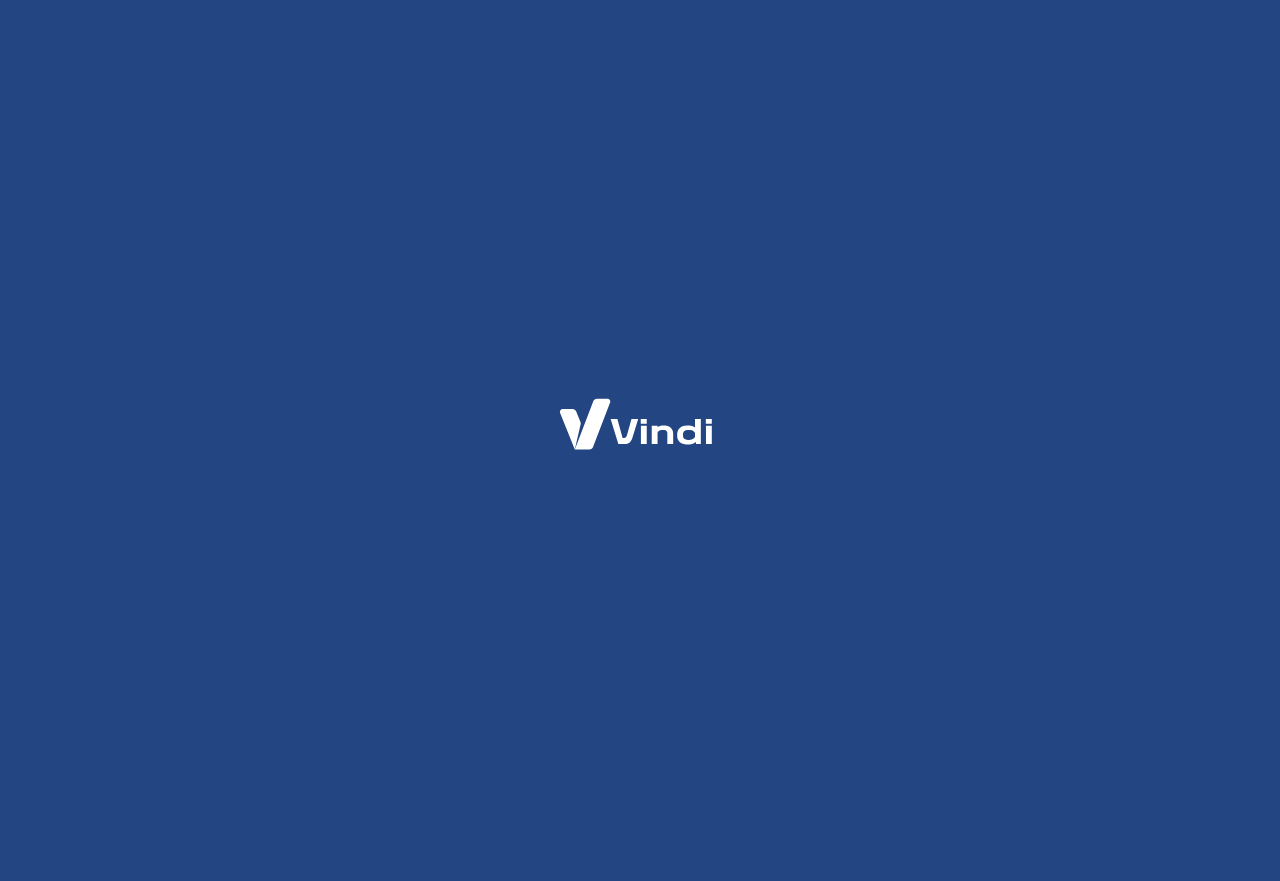 scroll, scrollTop: 0, scrollLeft: 0, axis: both 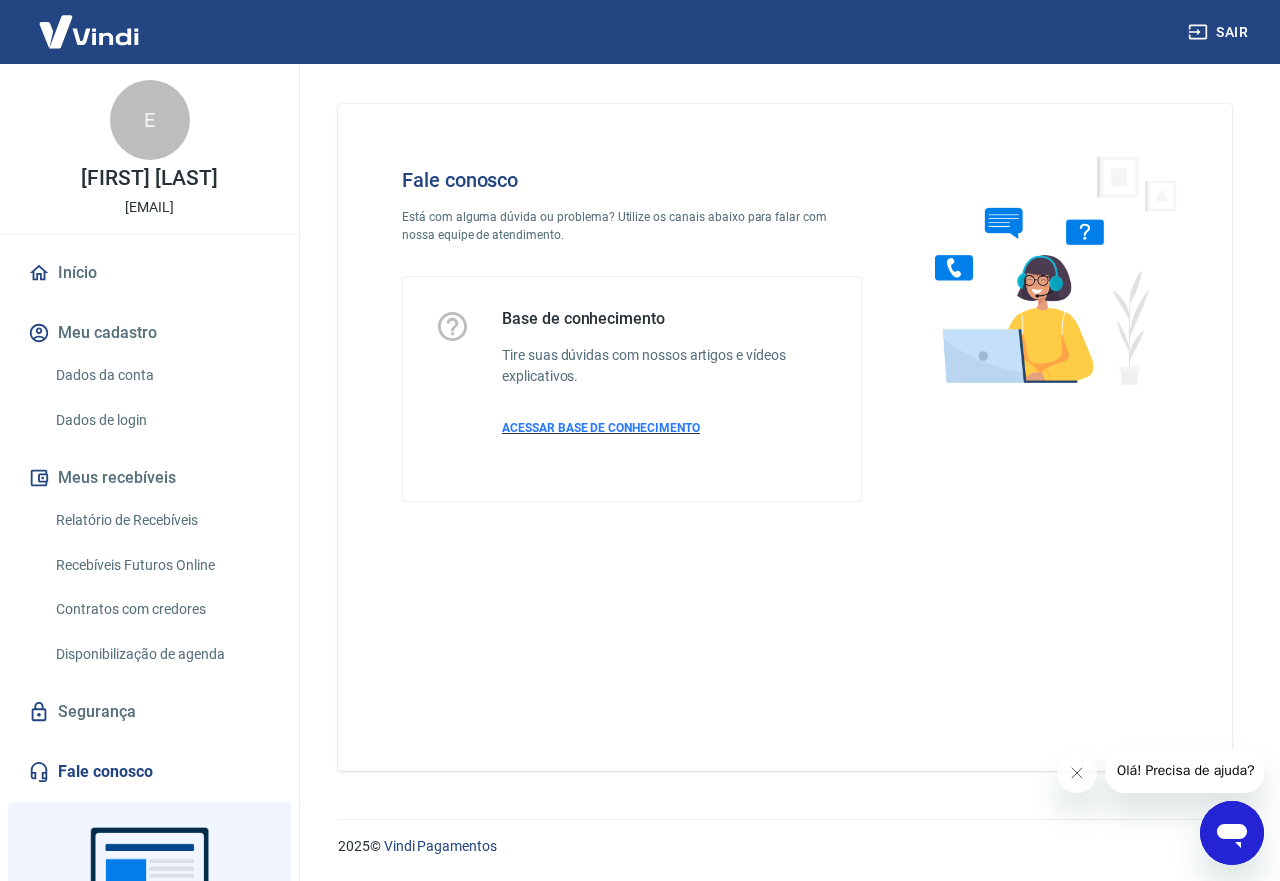 click on "ACESSAR BASE DE CONHECIMENTO" at bounding box center [601, 428] 